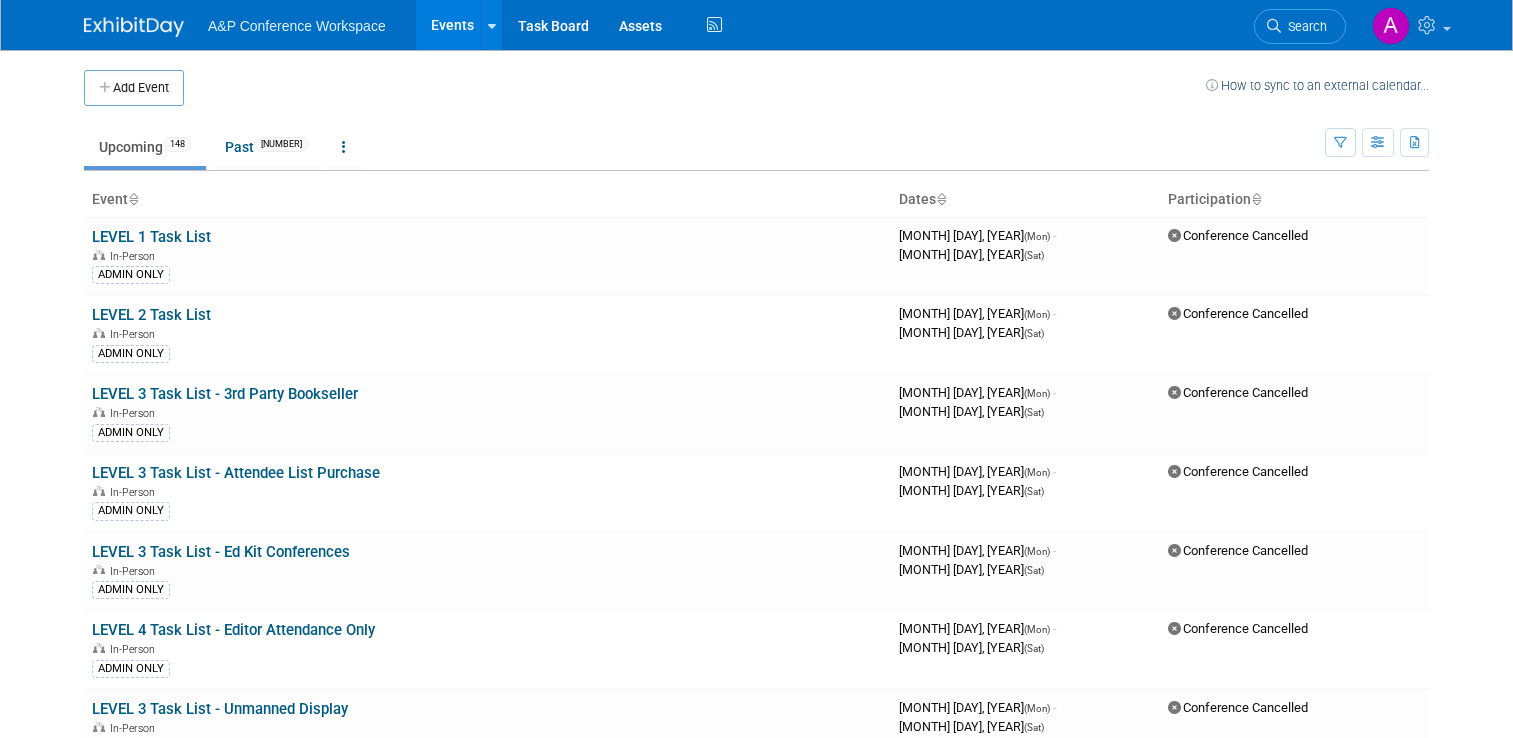 scroll, scrollTop: 0, scrollLeft: 0, axis: both 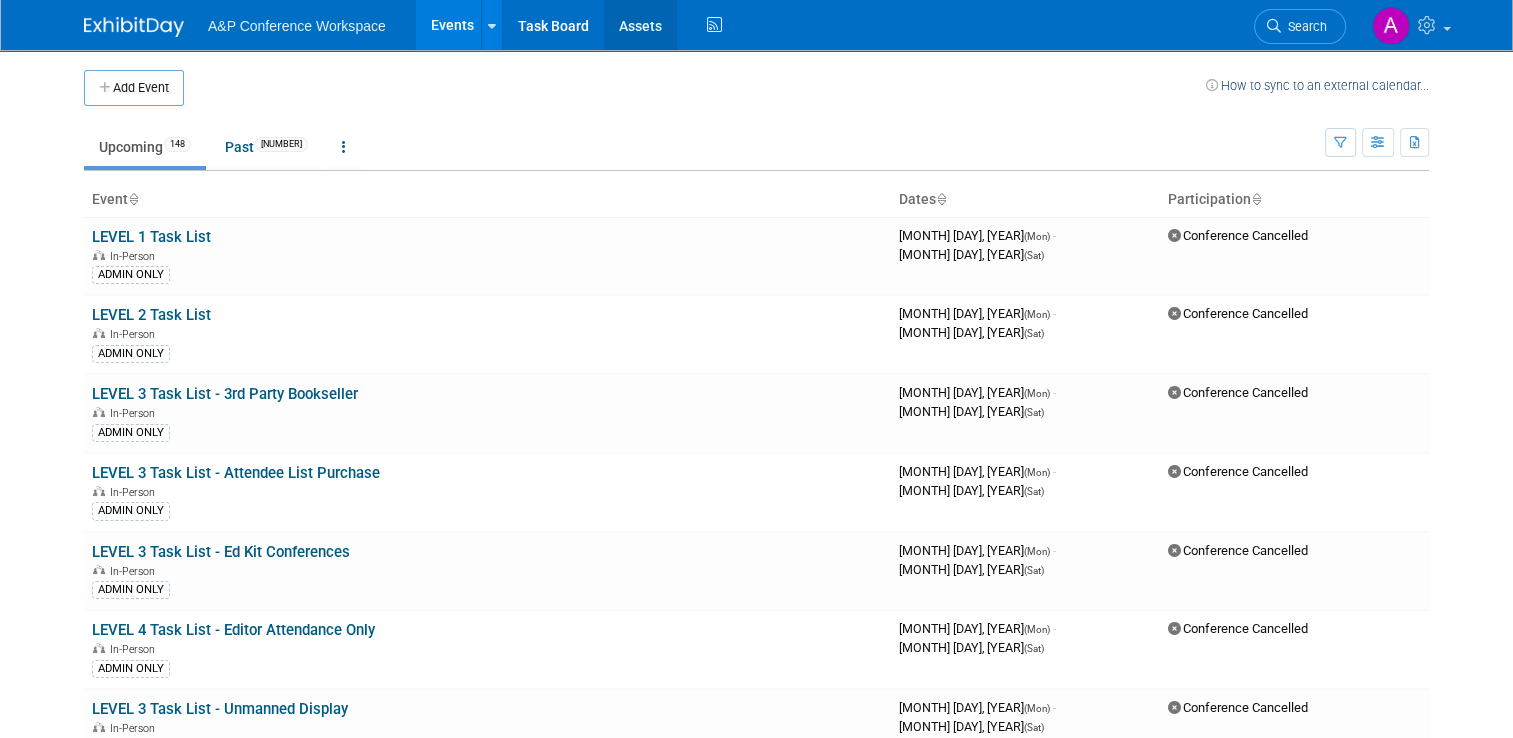 click on "Assets" at bounding box center [640, 25] 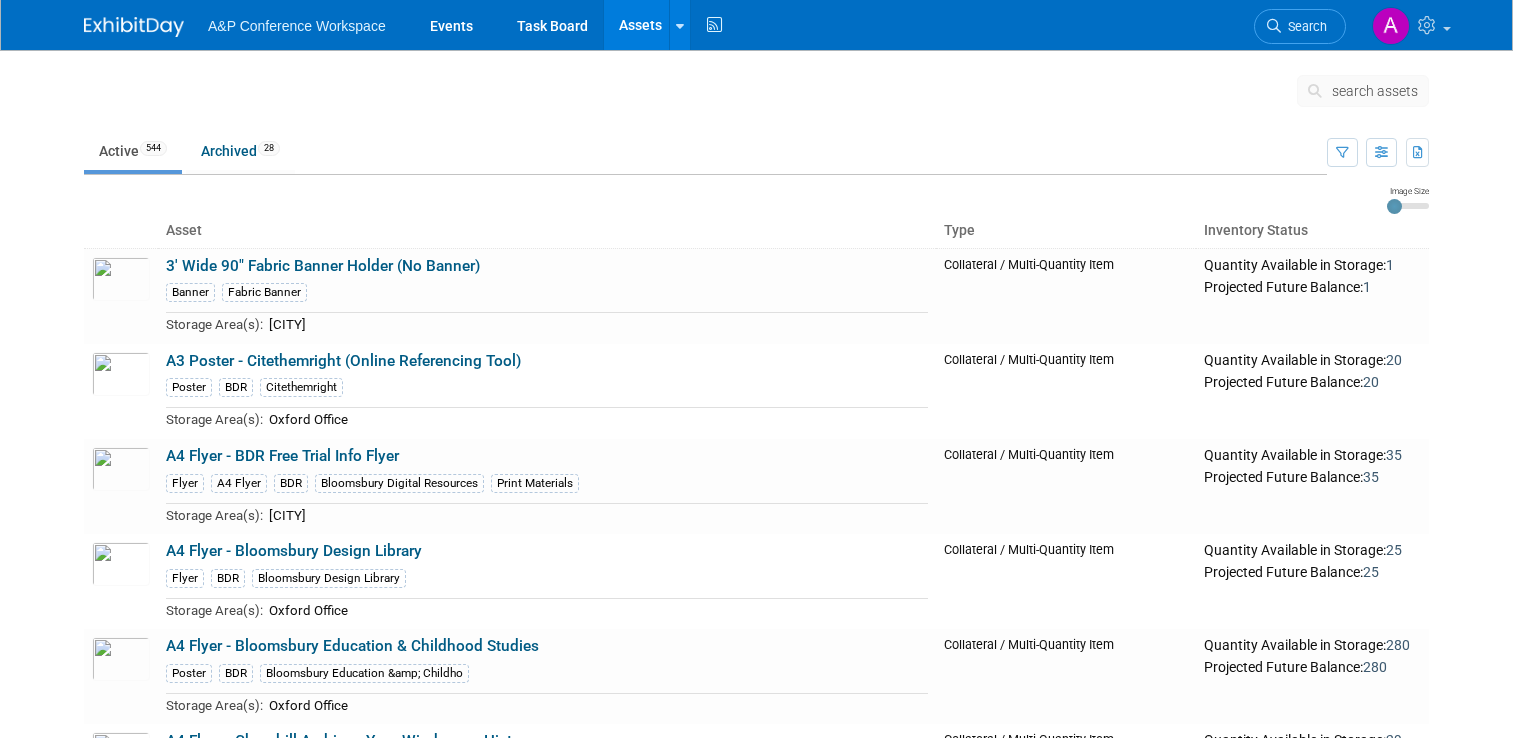 scroll, scrollTop: 0, scrollLeft: 0, axis: both 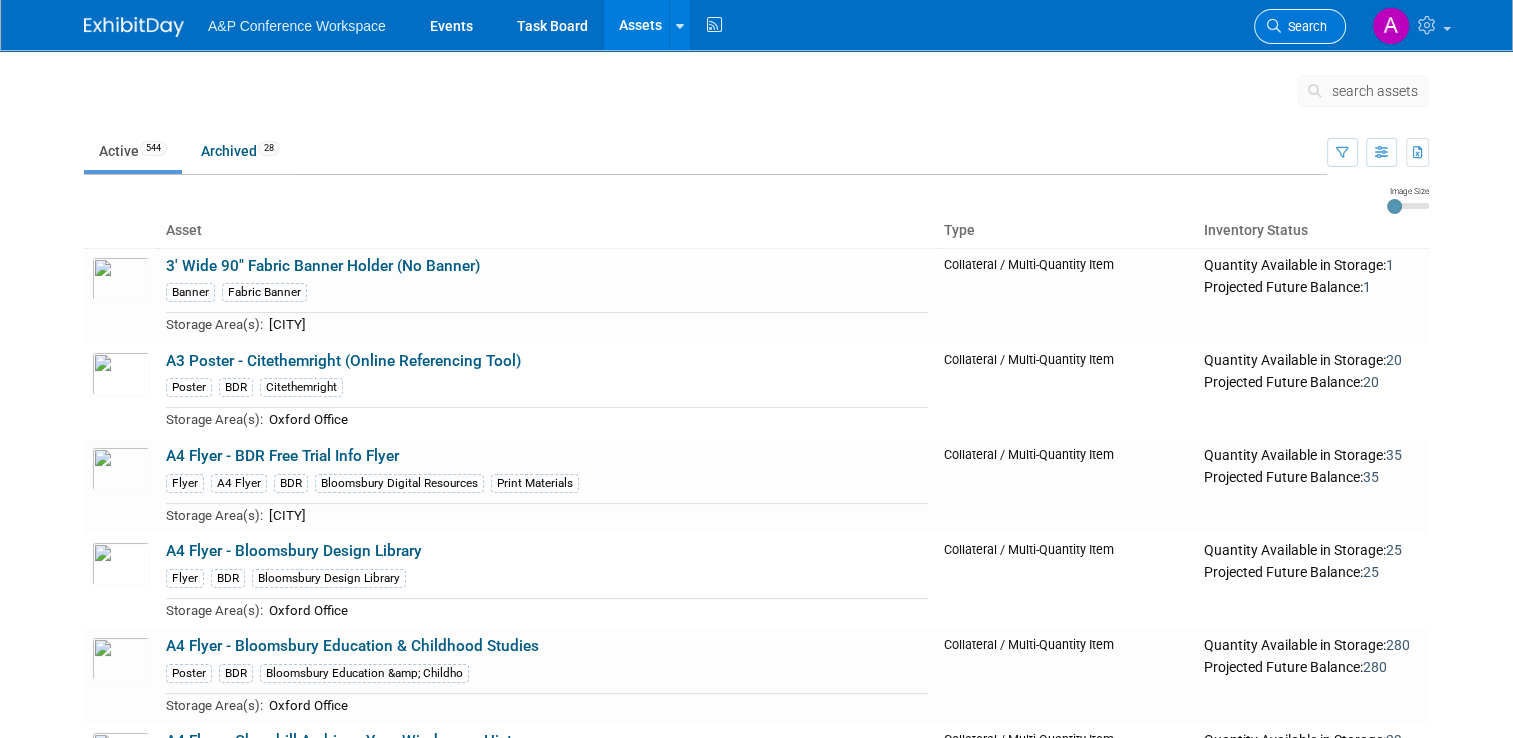 click on "Search" at bounding box center [1304, 26] 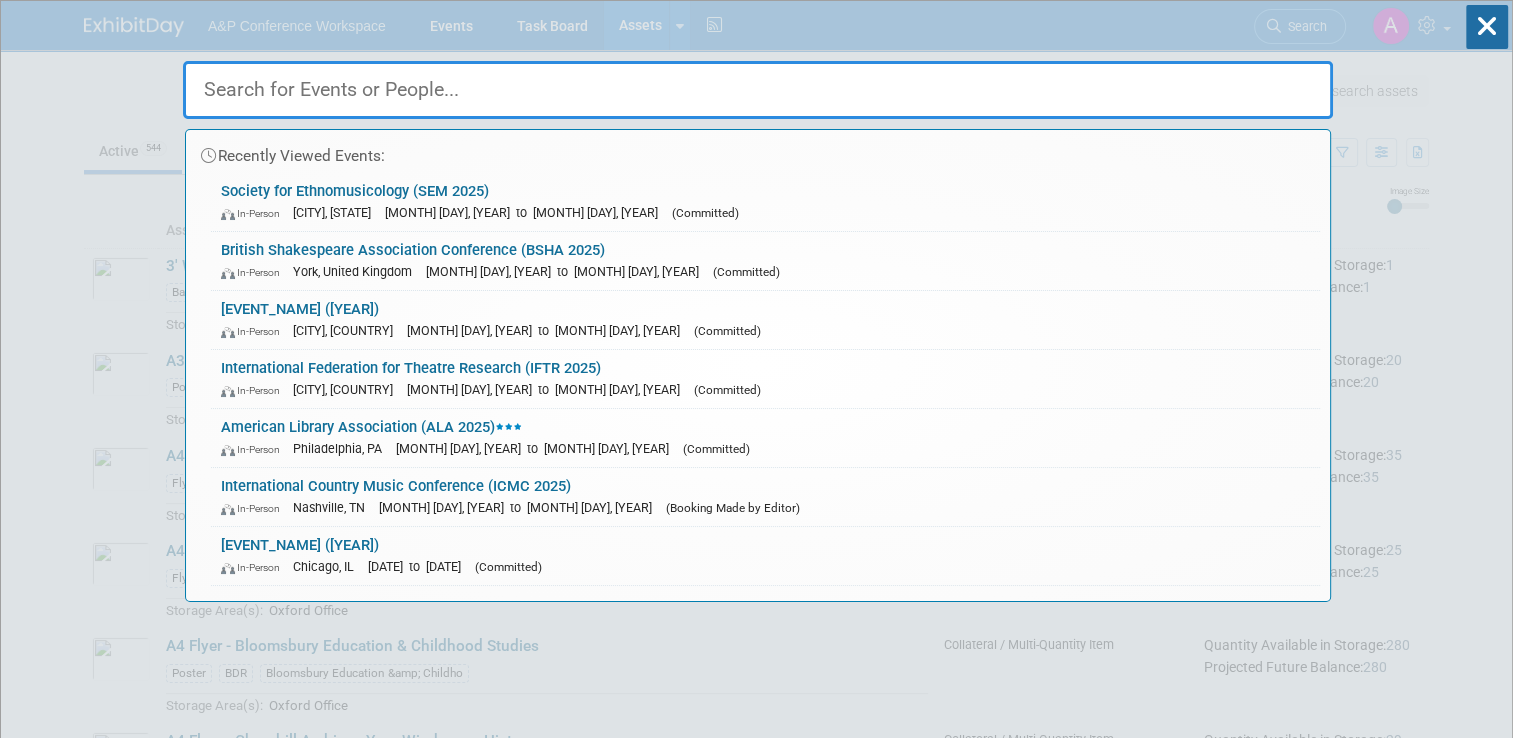 paste on "Flyer - Bloomsbury Music & Sound Flyers" 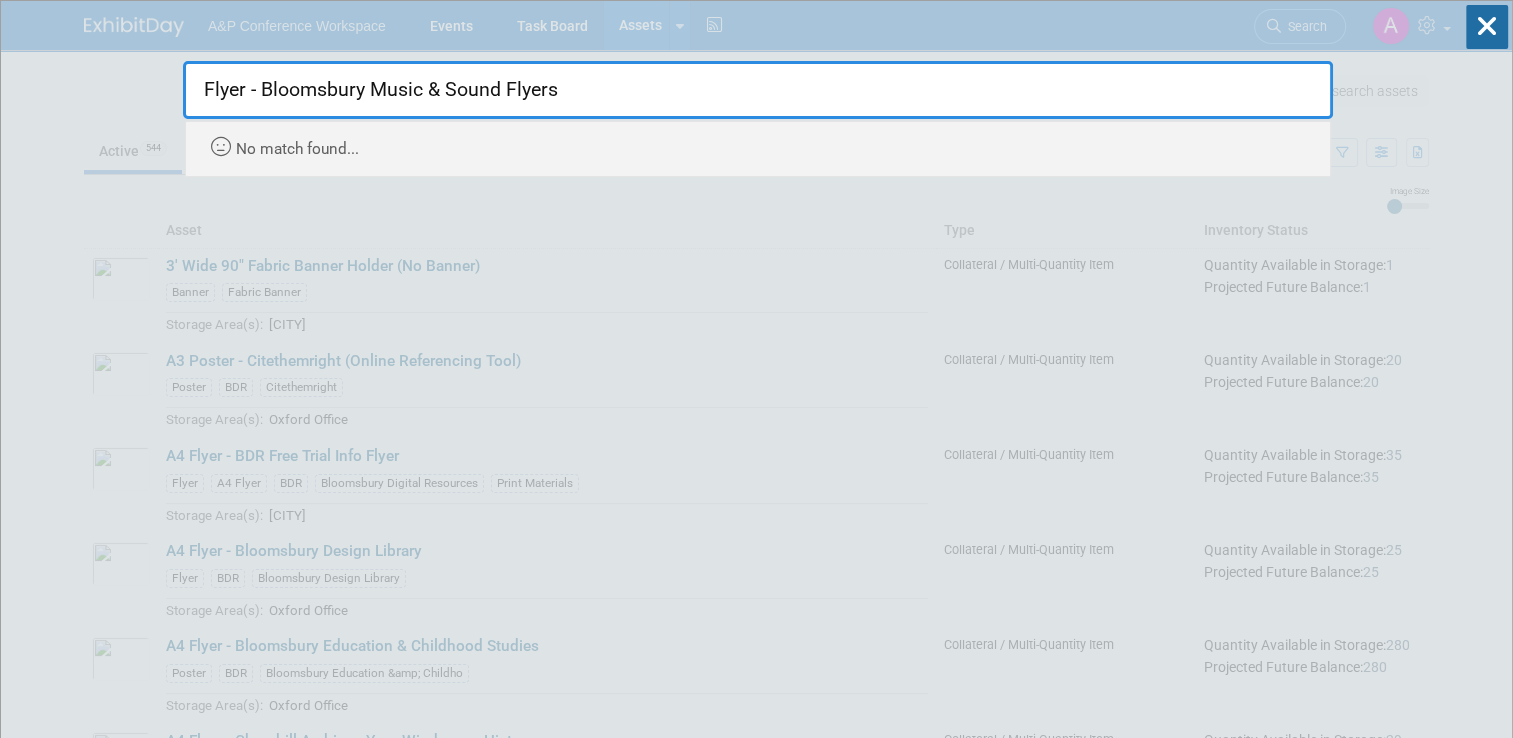 type on "Flyer - Bloomsbury Music & Sound Flyers" 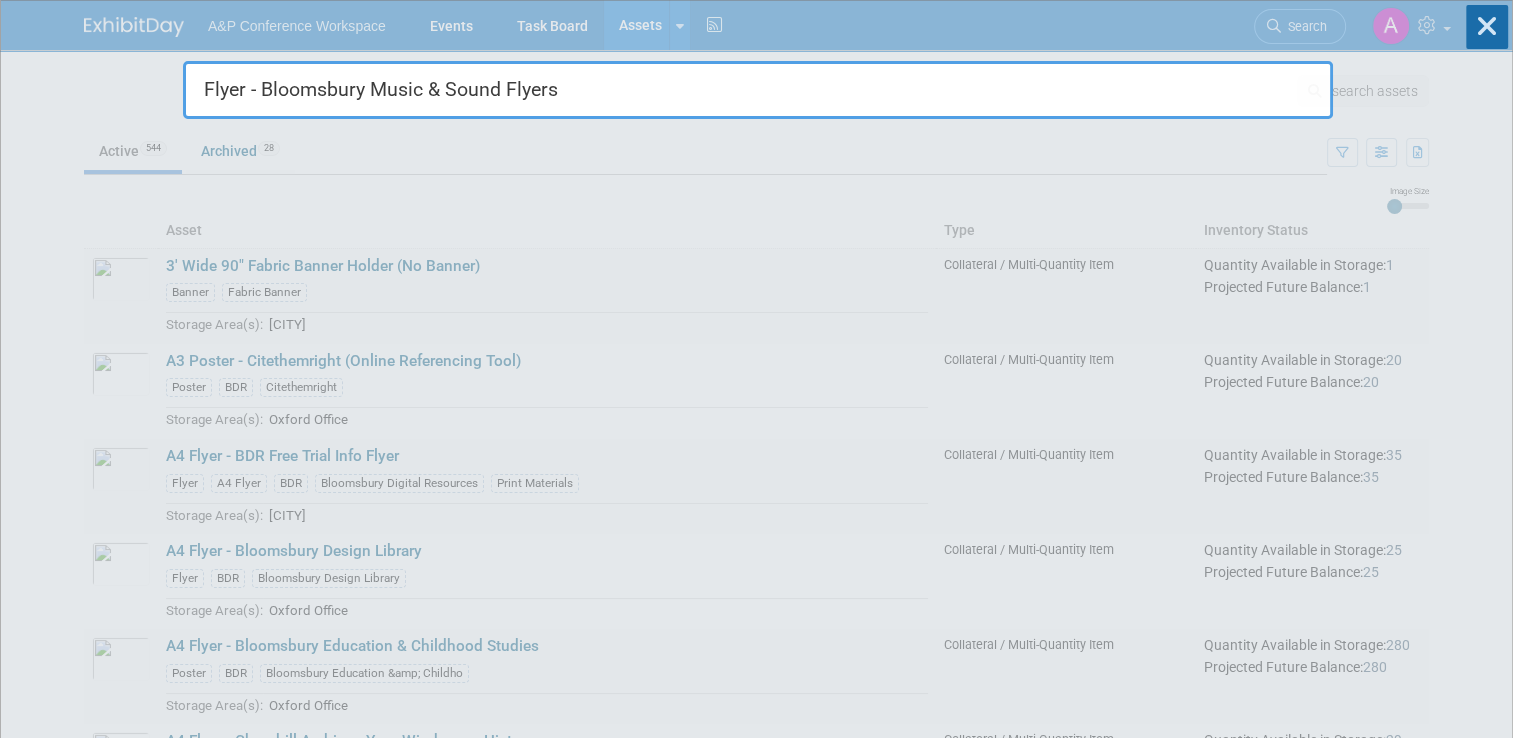 type 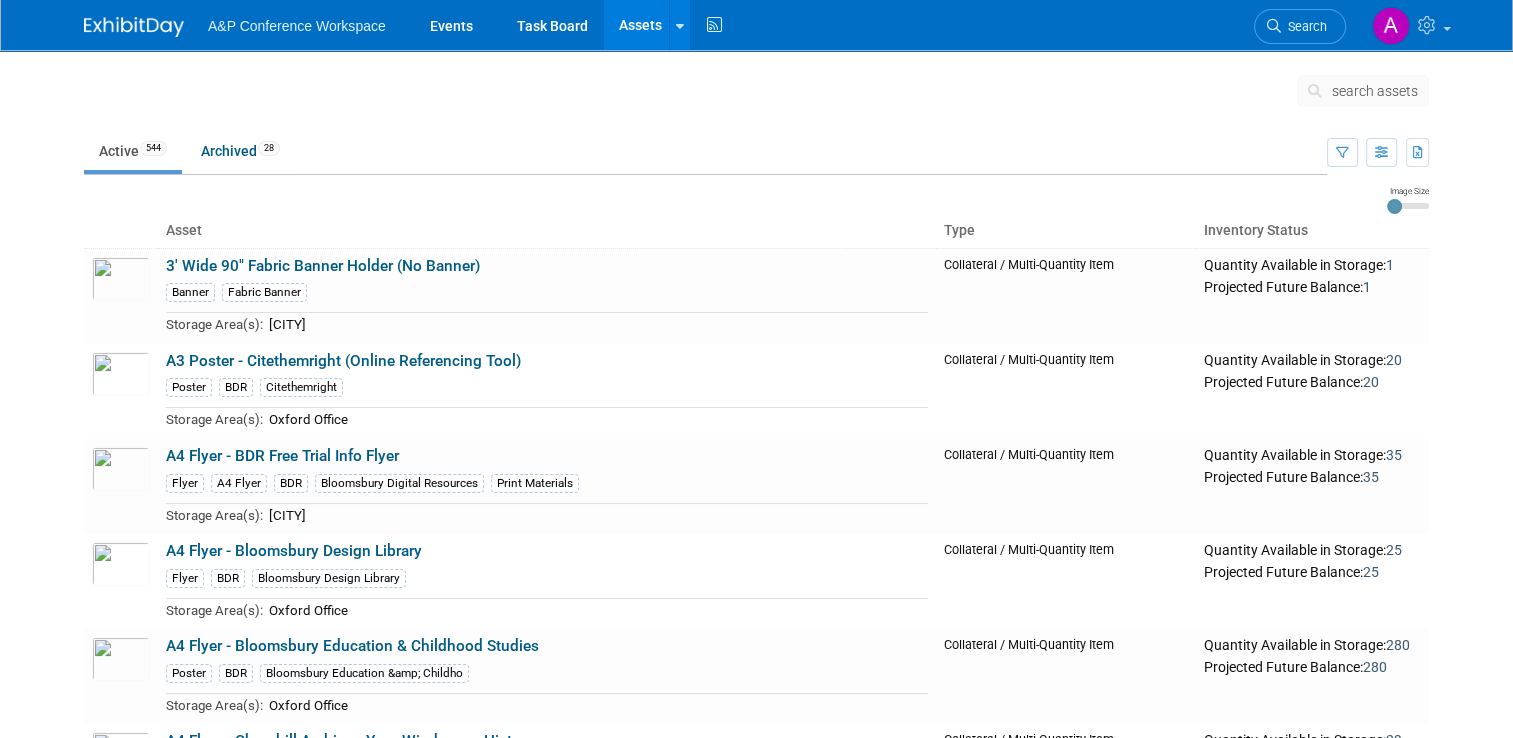 click on "search assets" at bounding box center [1375, 91] 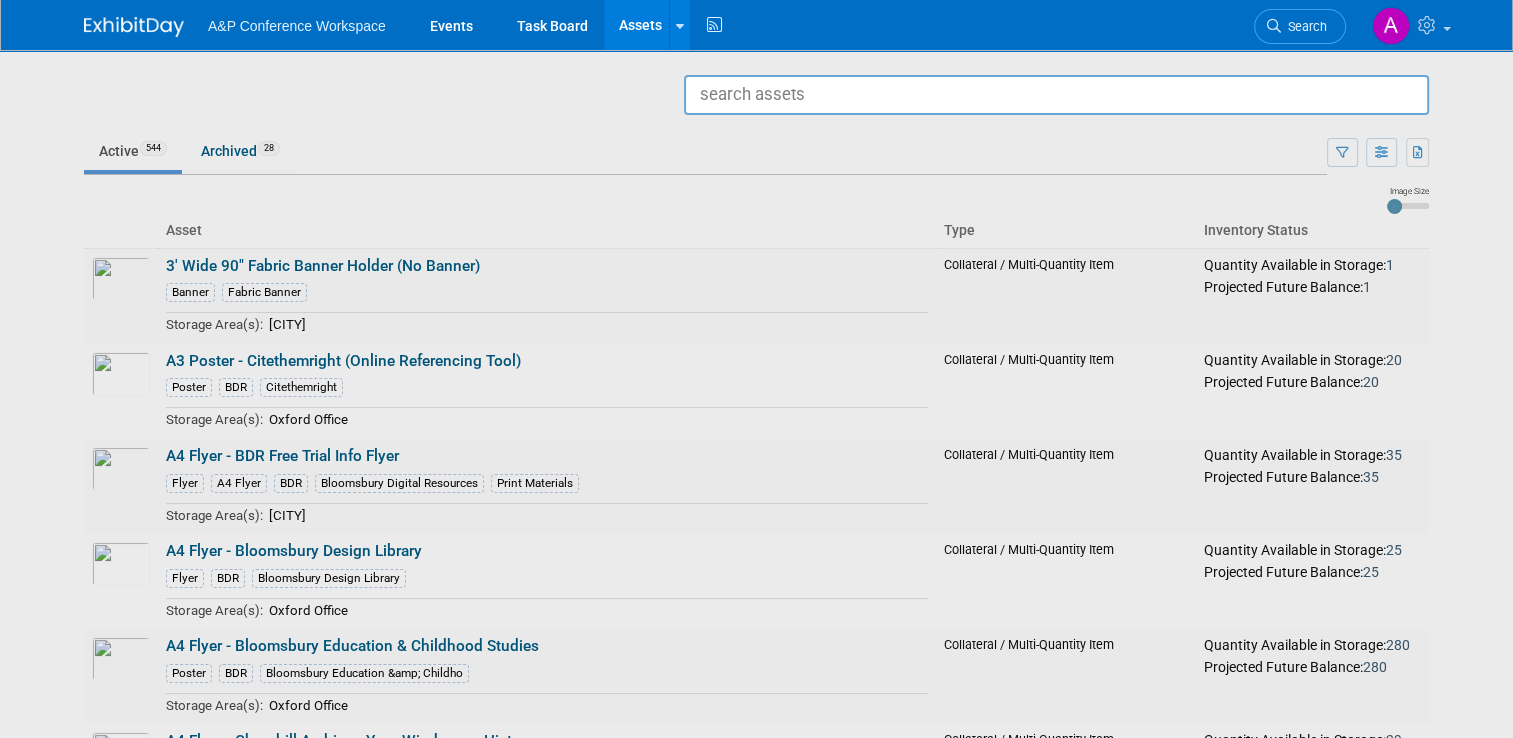 paste on "Flyer - Bloomsbury Music & Sound Flyers" 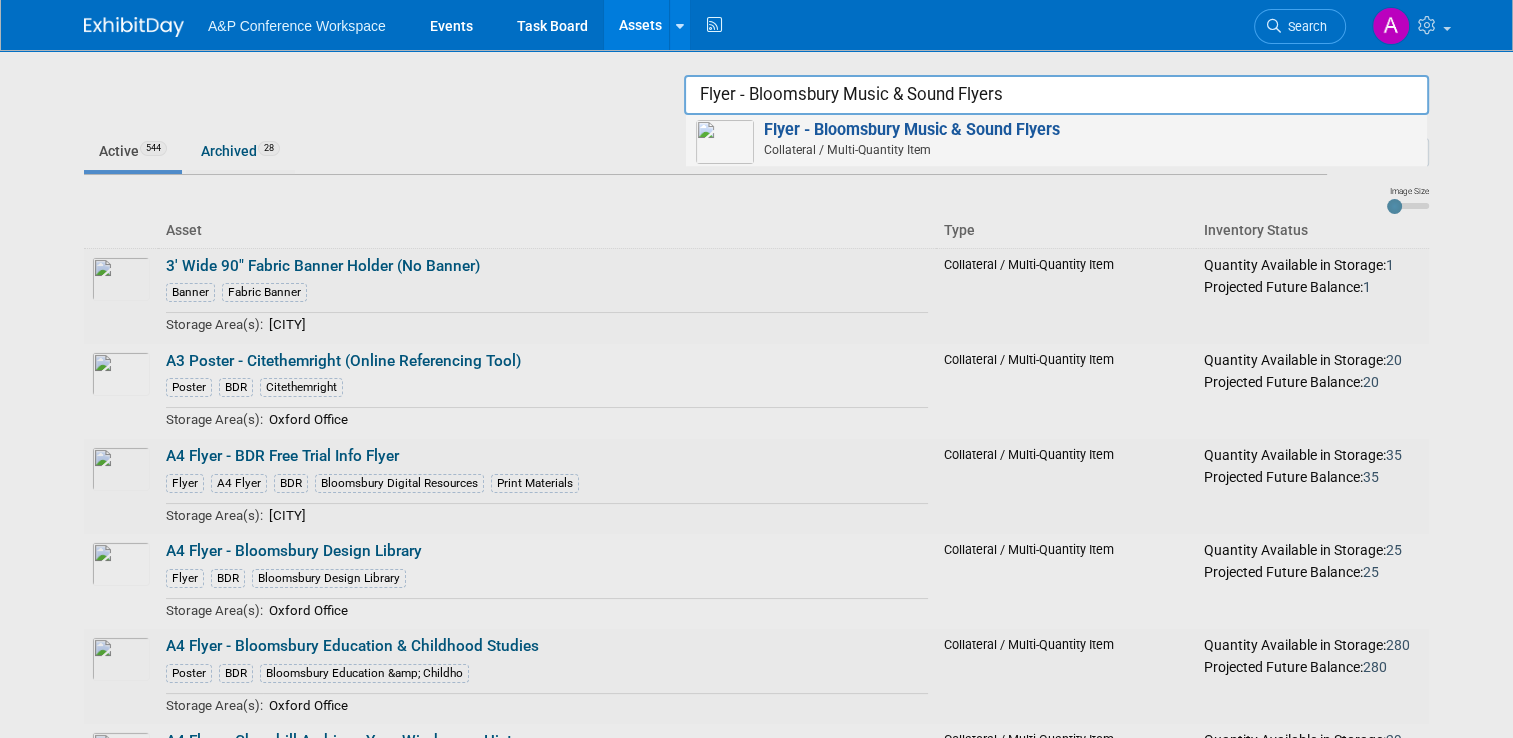 type on "Flyer - Bloomsbury Music & Sound Flyers" 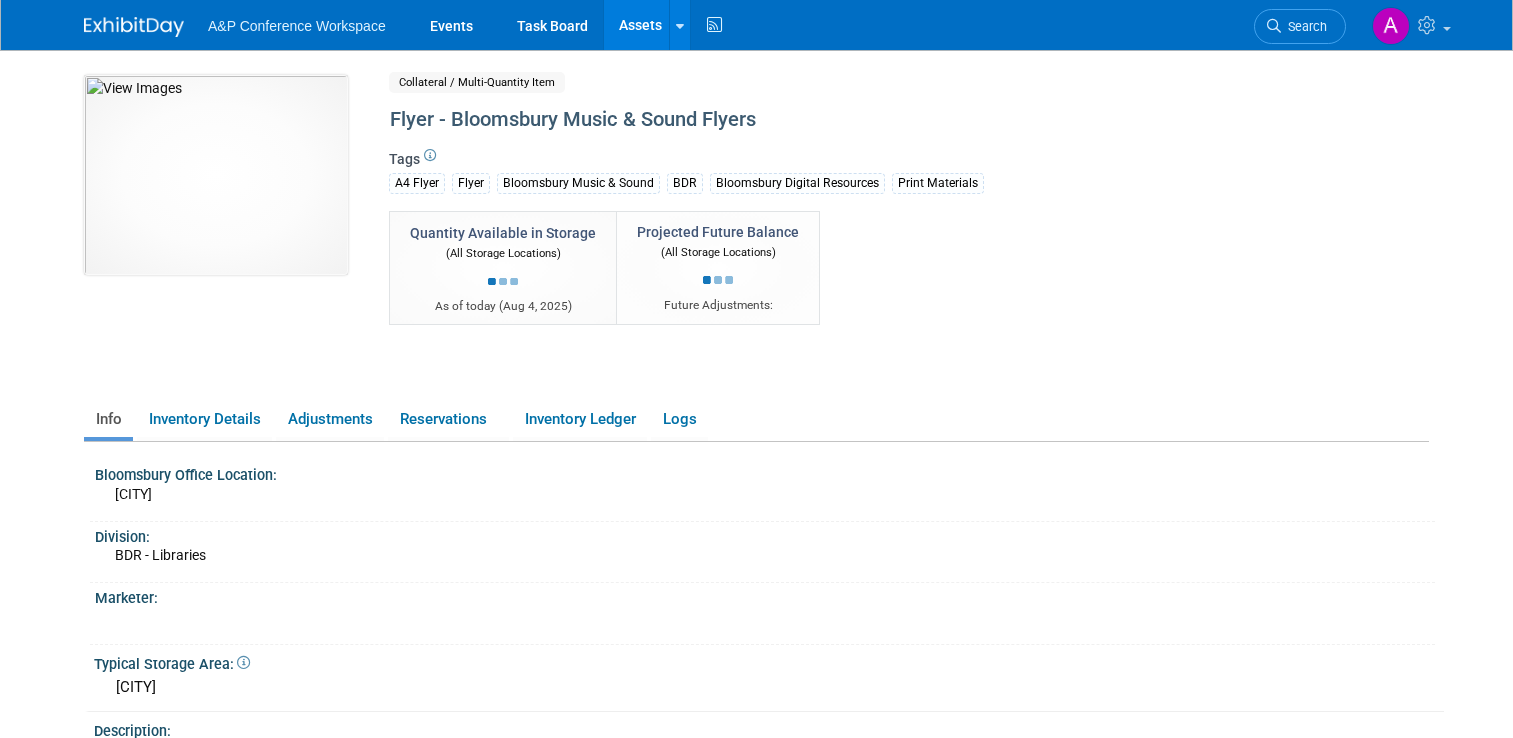 scroll, scrollTop: 0, scrollLeft: 0, axis: both 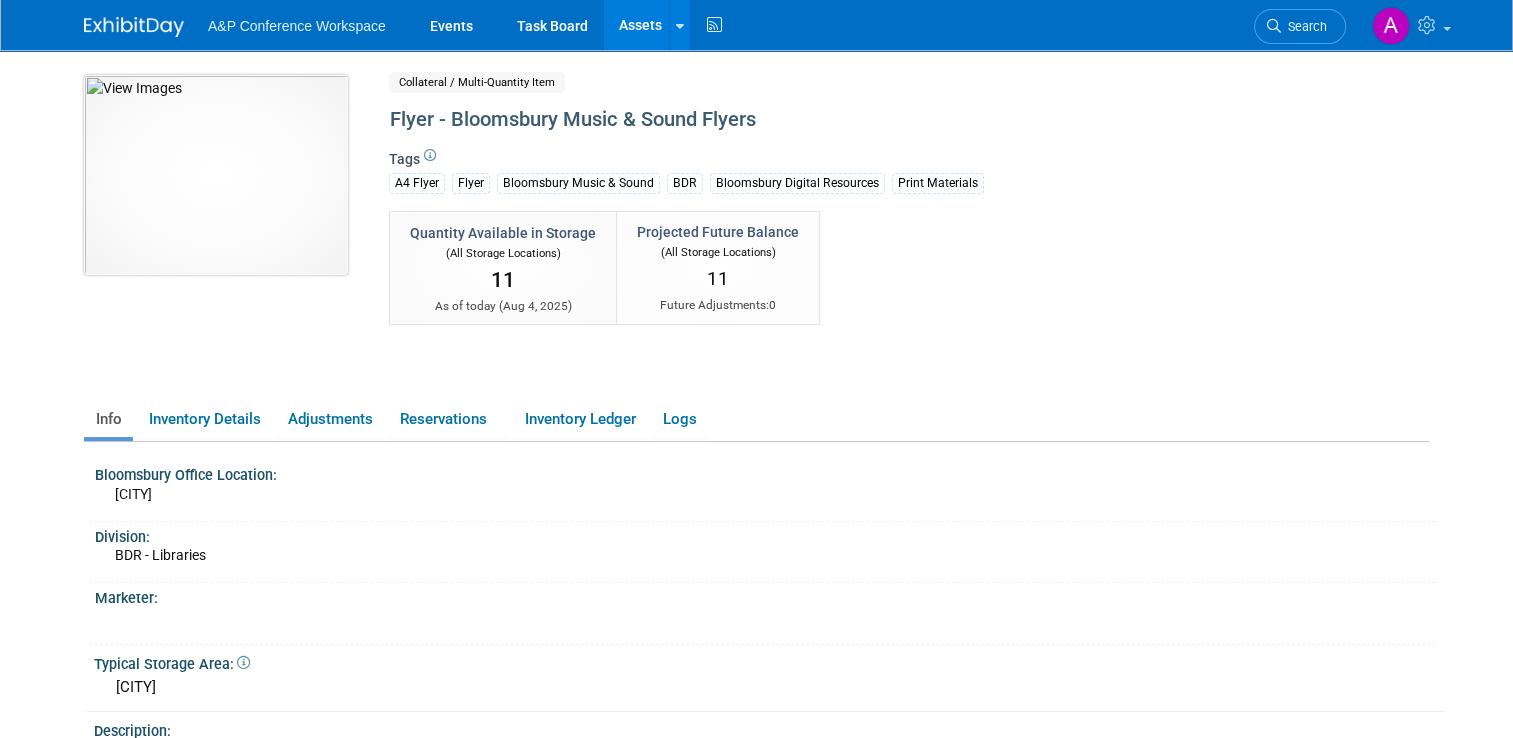 click at bounding box center [216, 175] 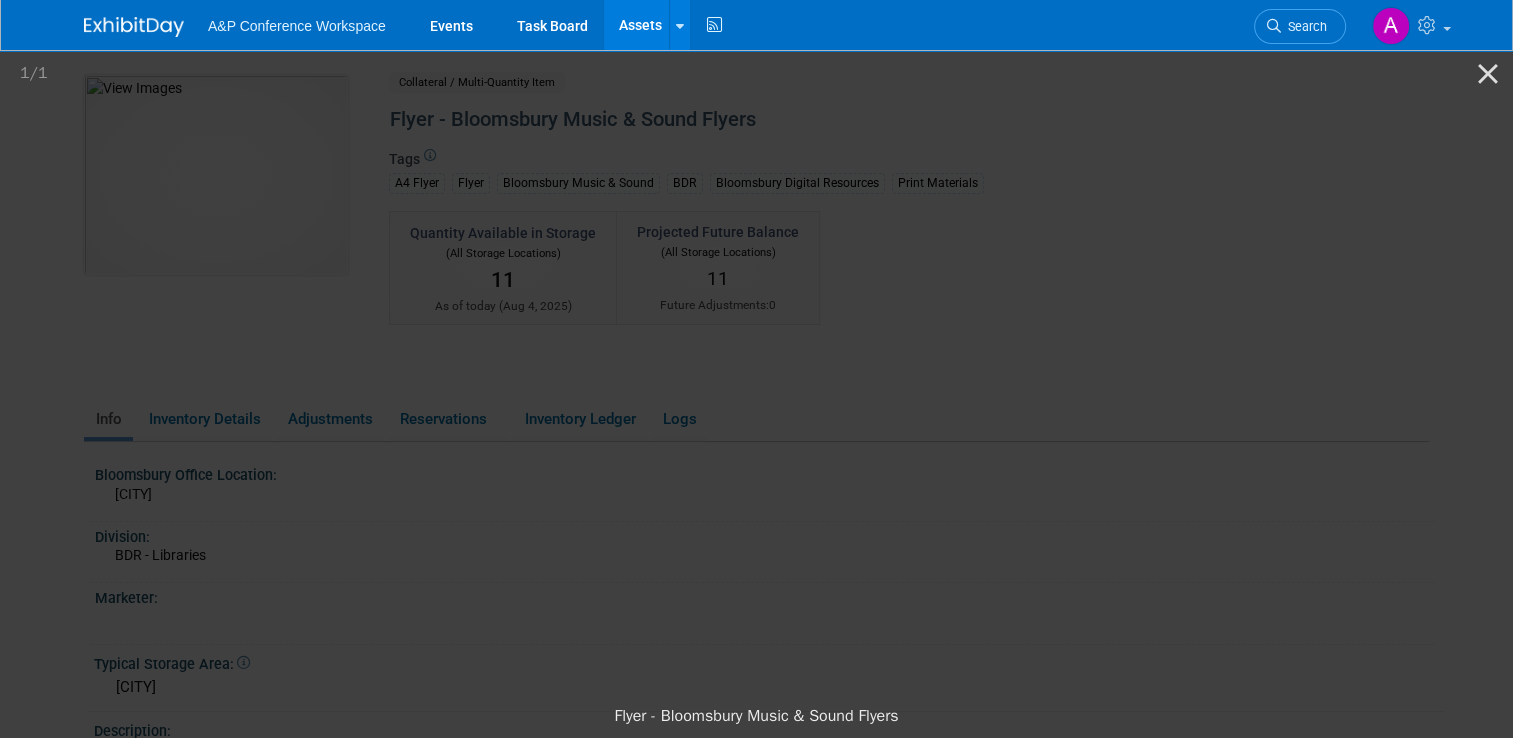 click at bounding box center [756, 371] 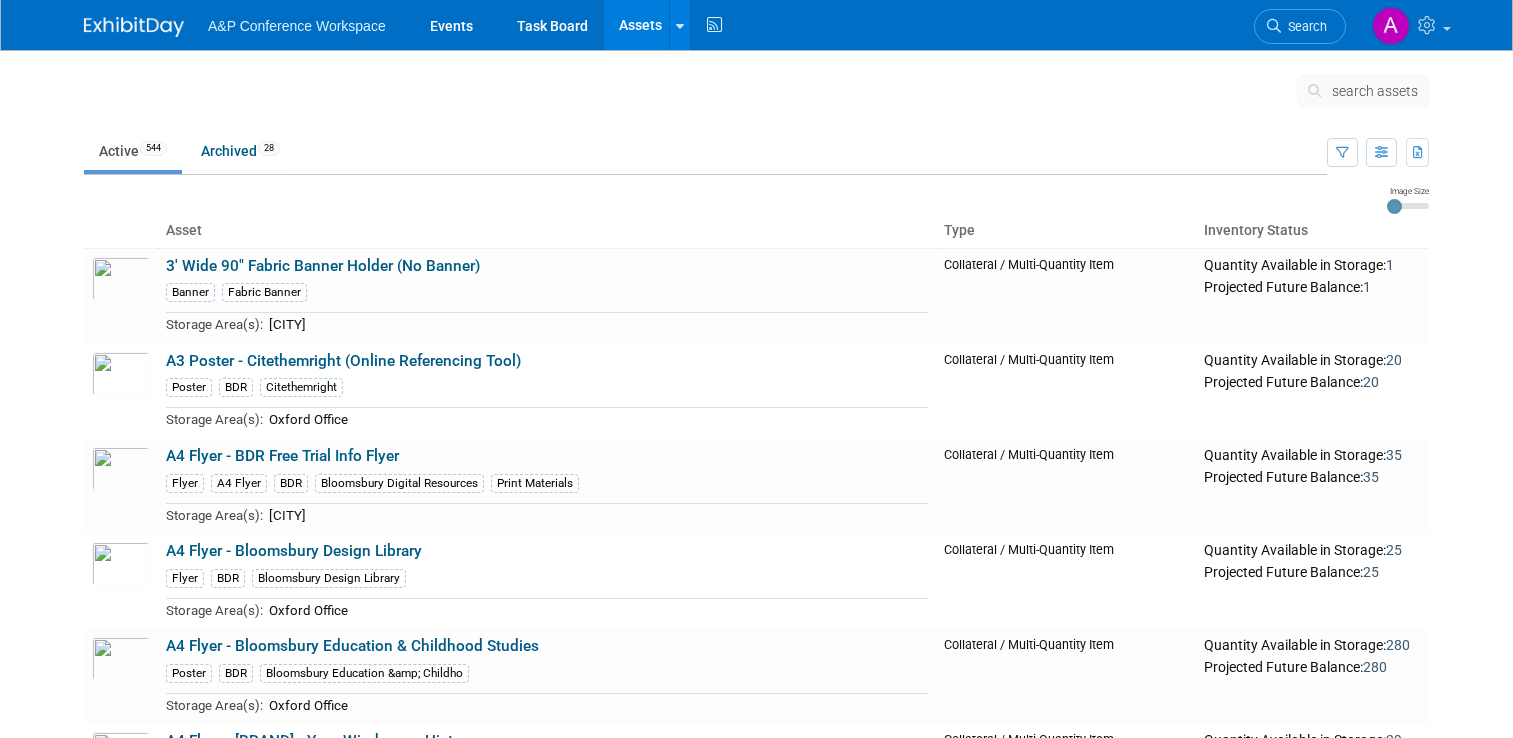 scroll, scrollTop: 0, scrollLeft: 0, axis: both 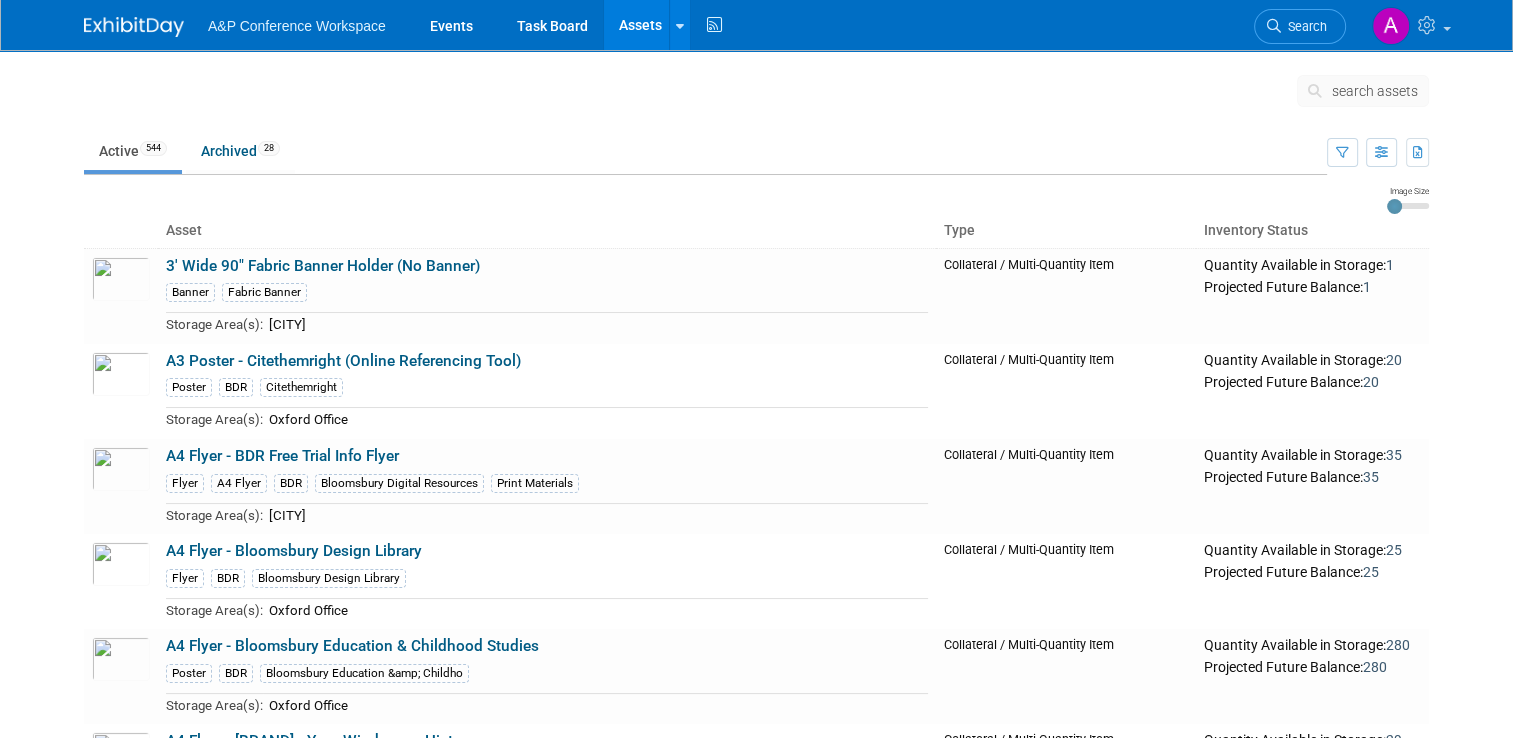 click on "search assets" at bounding box center [1375, 91] 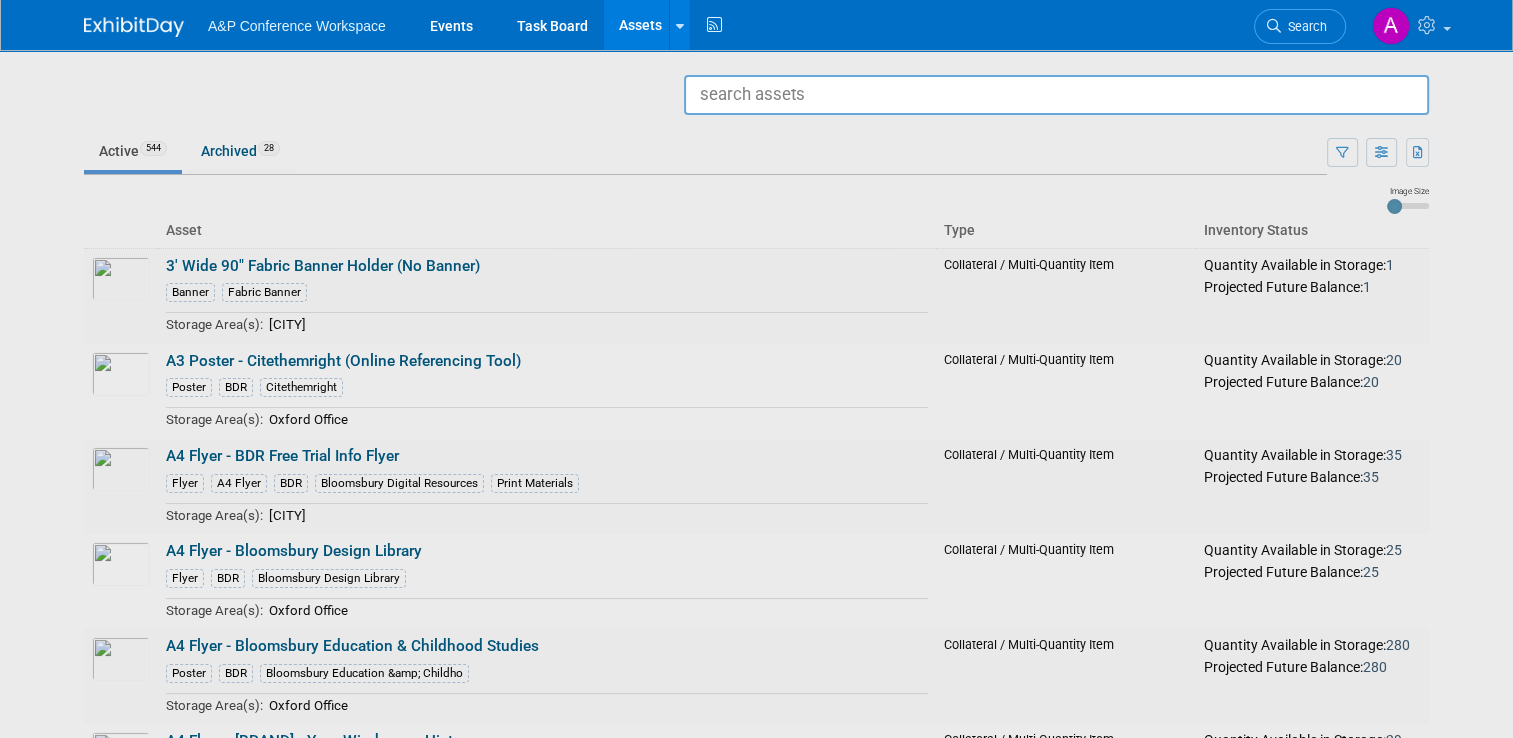 paste on "Postcard - Drama Online Postcards" 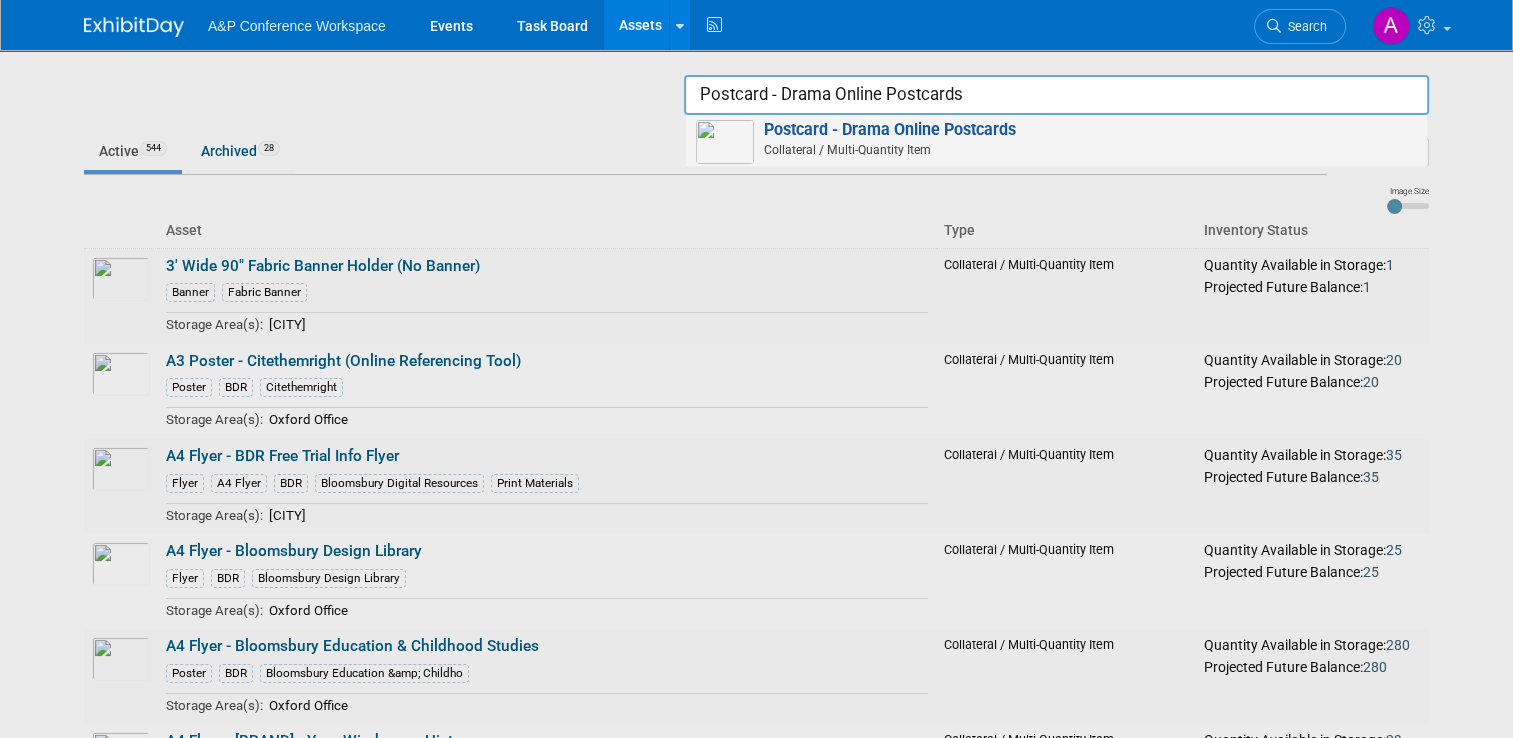 type on "Postcard - Drama Online Postcards" 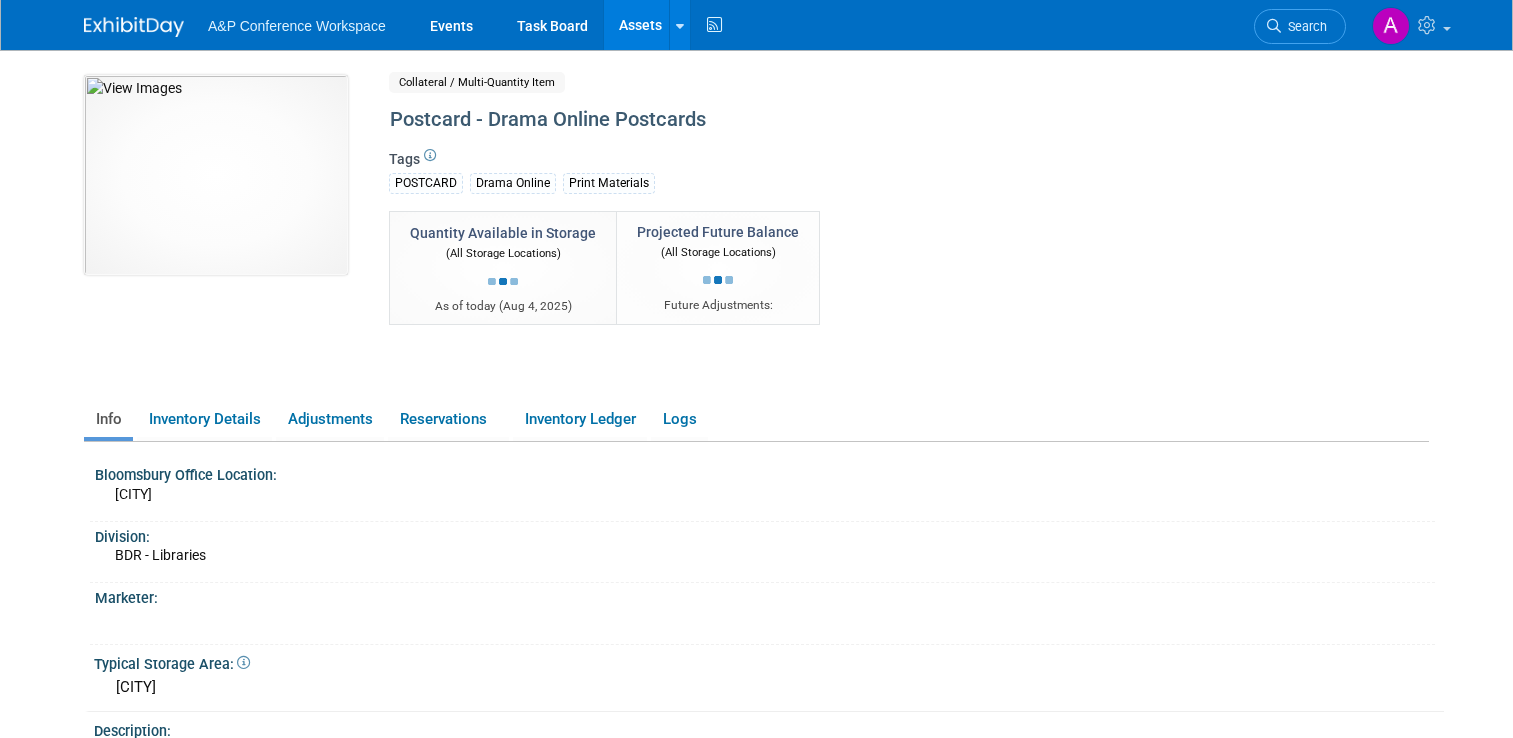 scroll, scrollTop: 0, scrollLeft: 0, axis: both 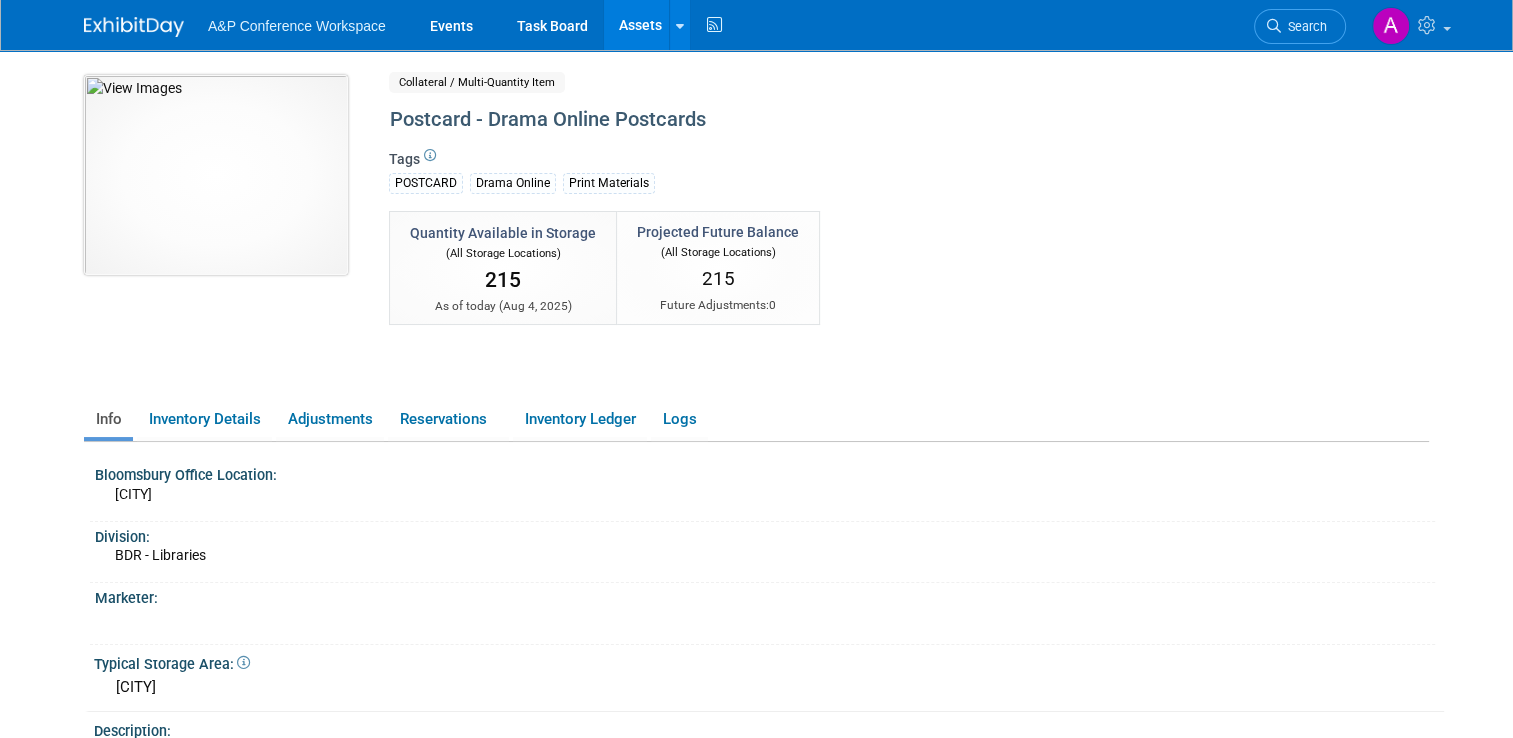 click at bounding box center [216, 175] 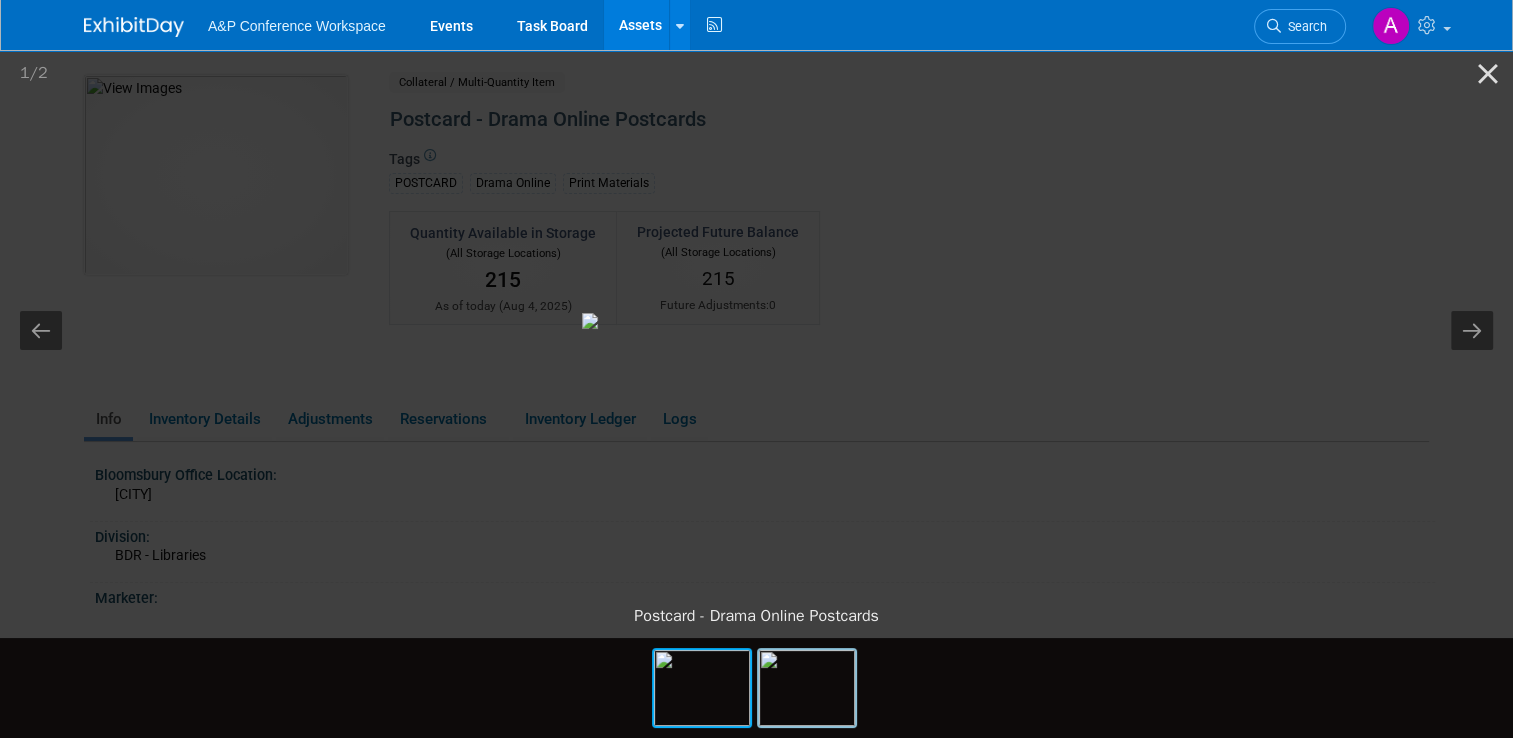 click at bounding box center [807, 688] 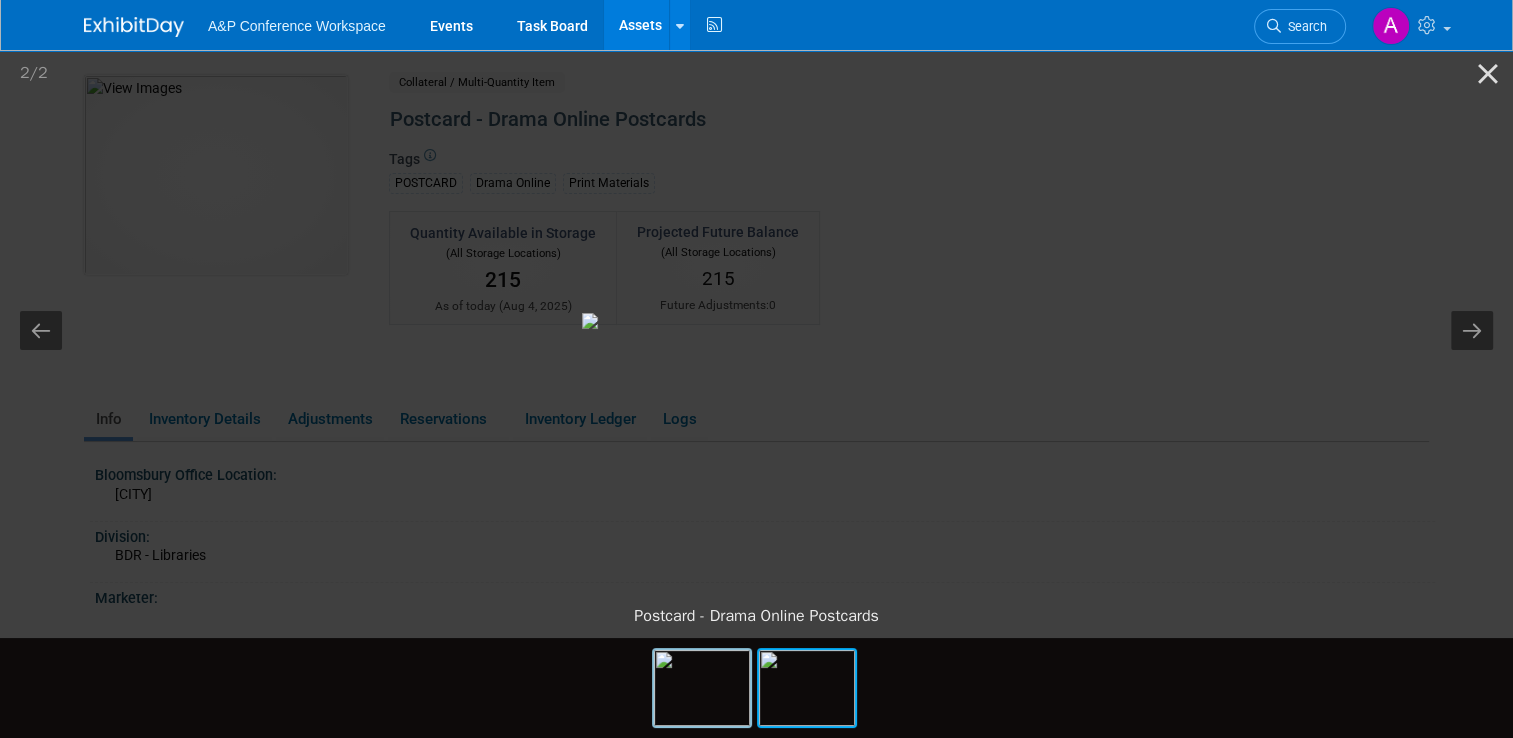 click at bounding box center [702, 688] 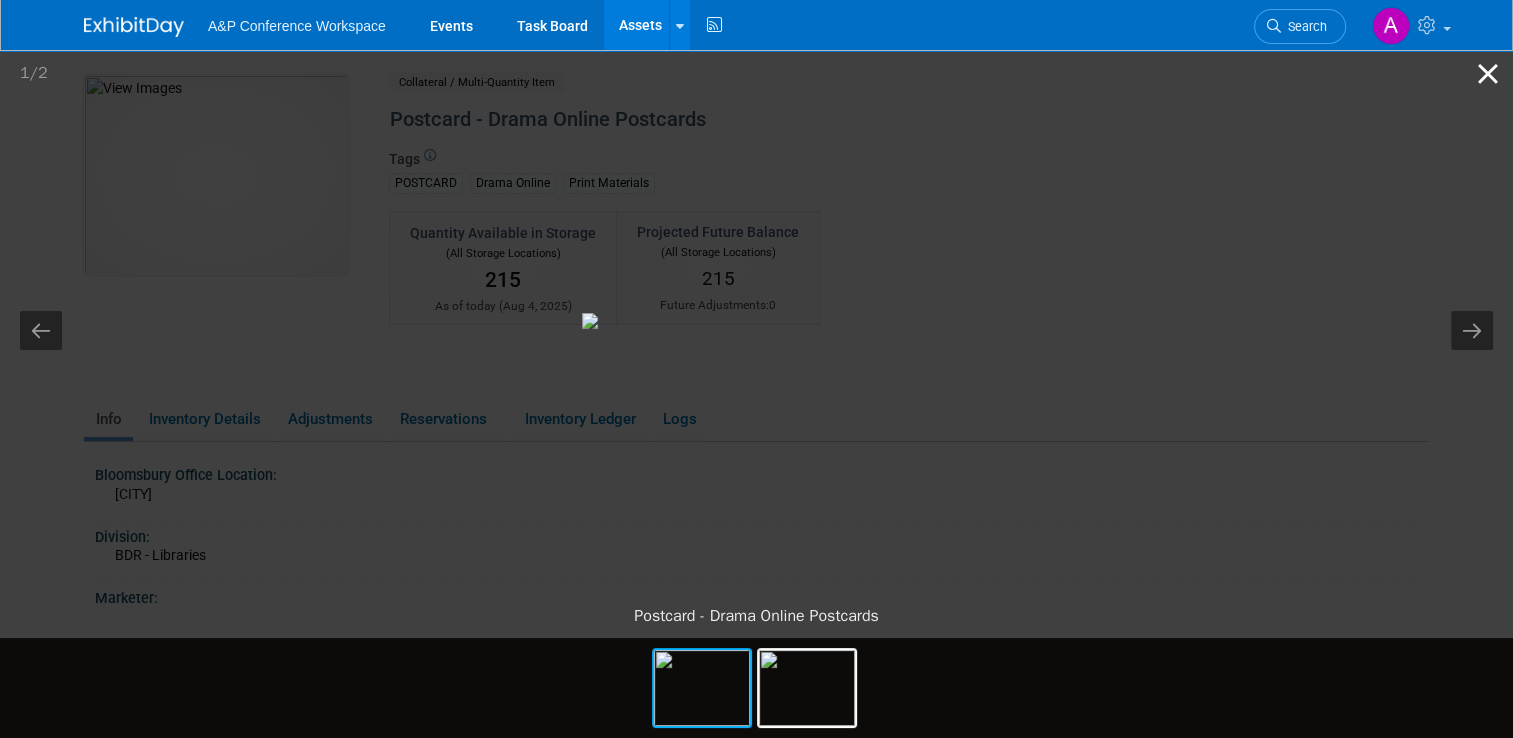 click at bounding box center (1488, 73) 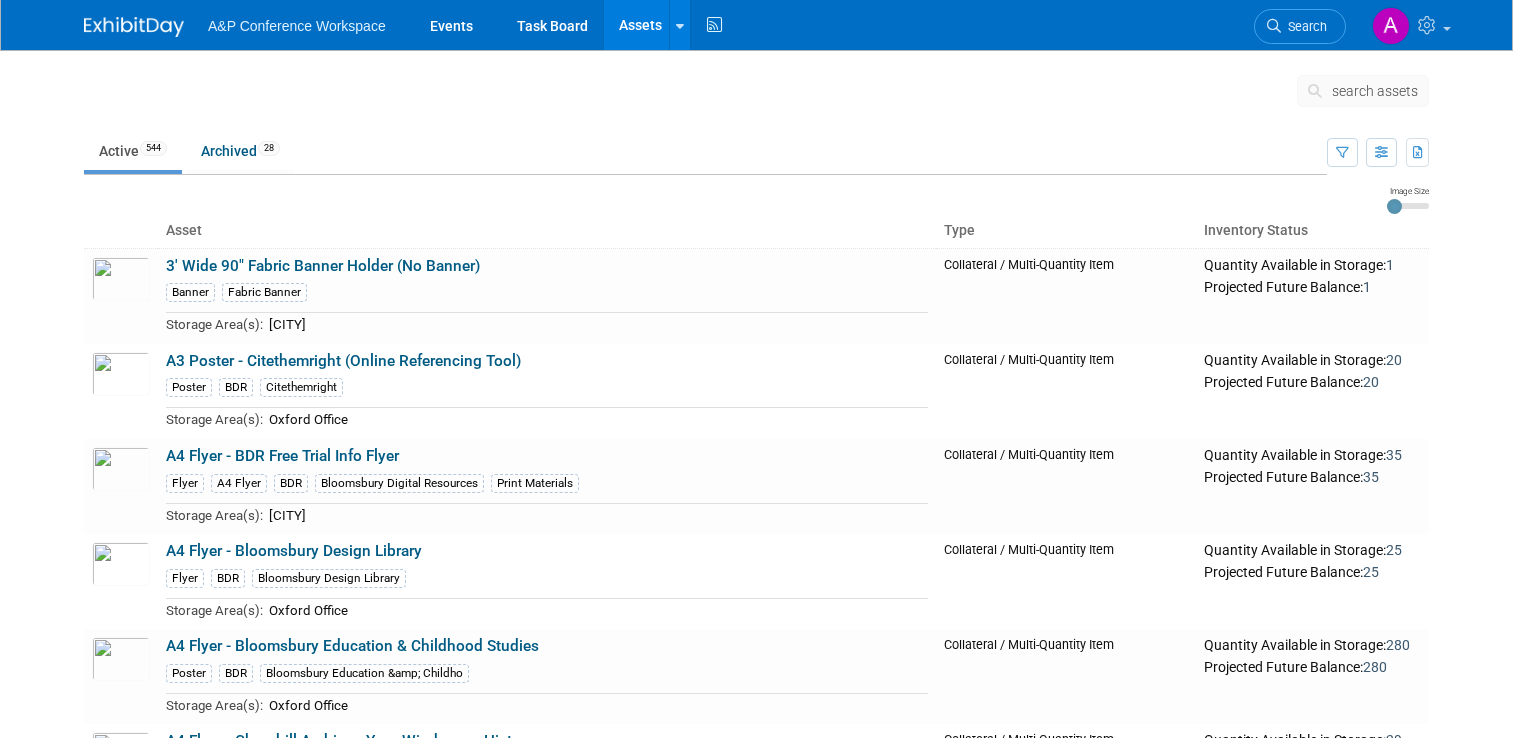 scroll, scrollTop: 0, scrollLeft: 0, axis: both 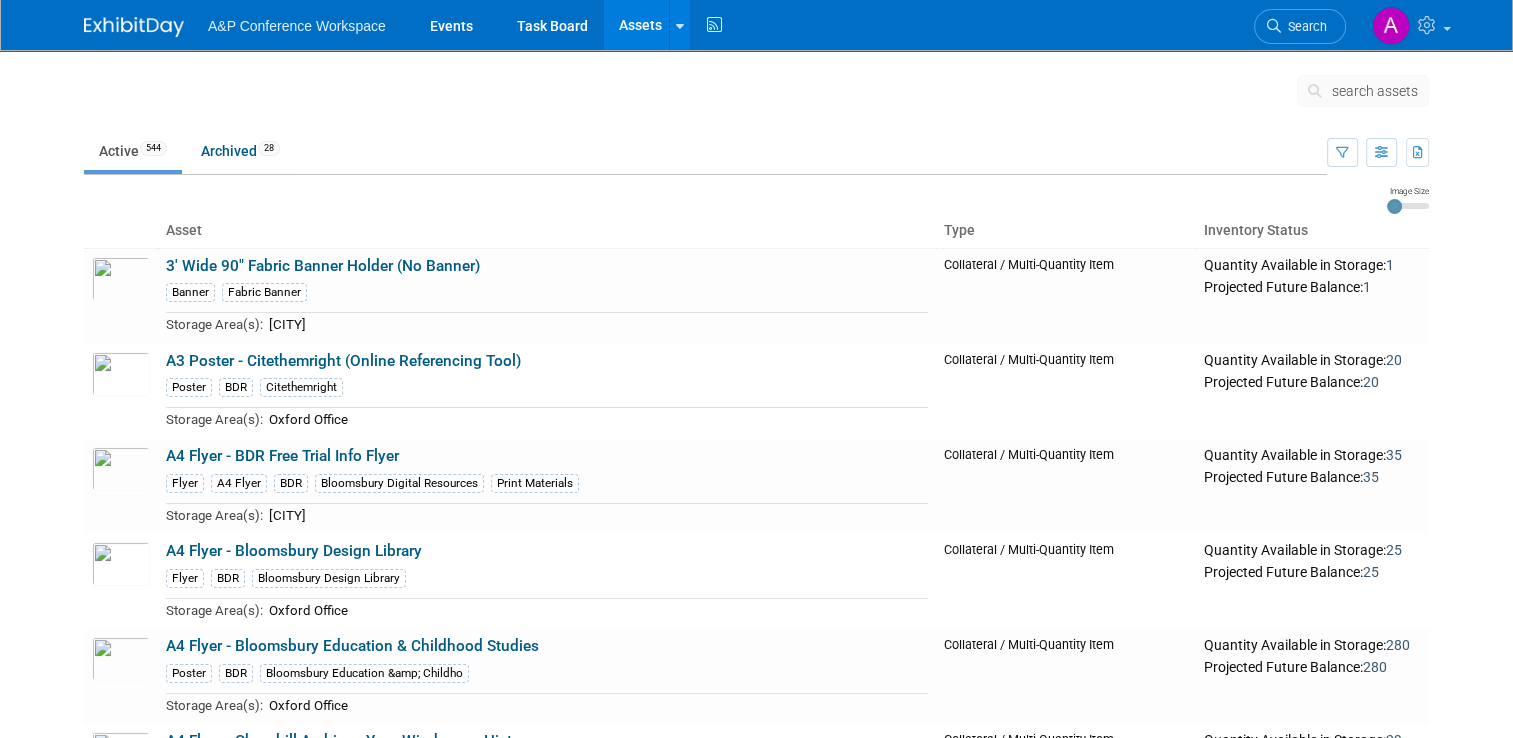 click on "search assets" at bounding box center (1363, 91) 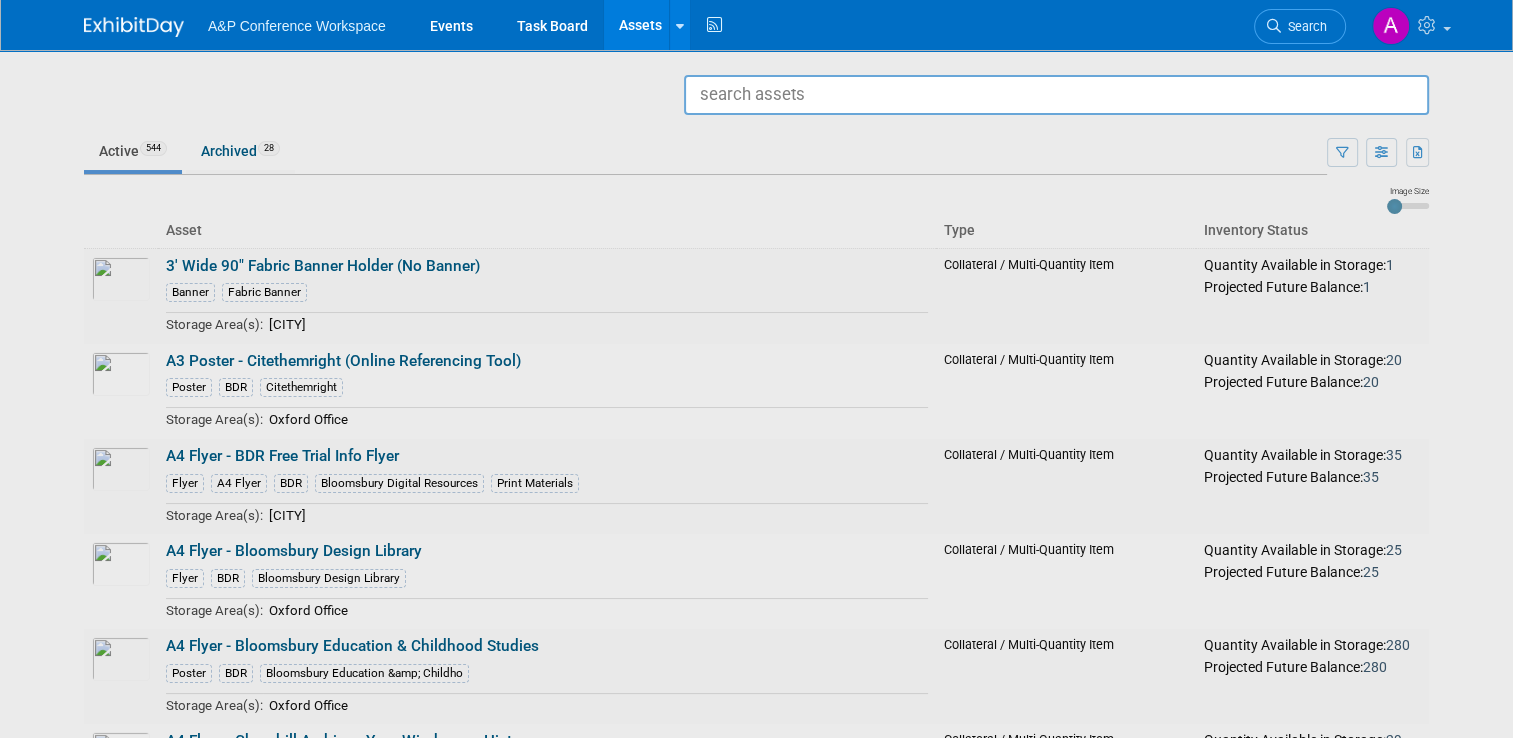 paste on "Banner - Bloomsbury Popular Music & Sound Retractable Banner" 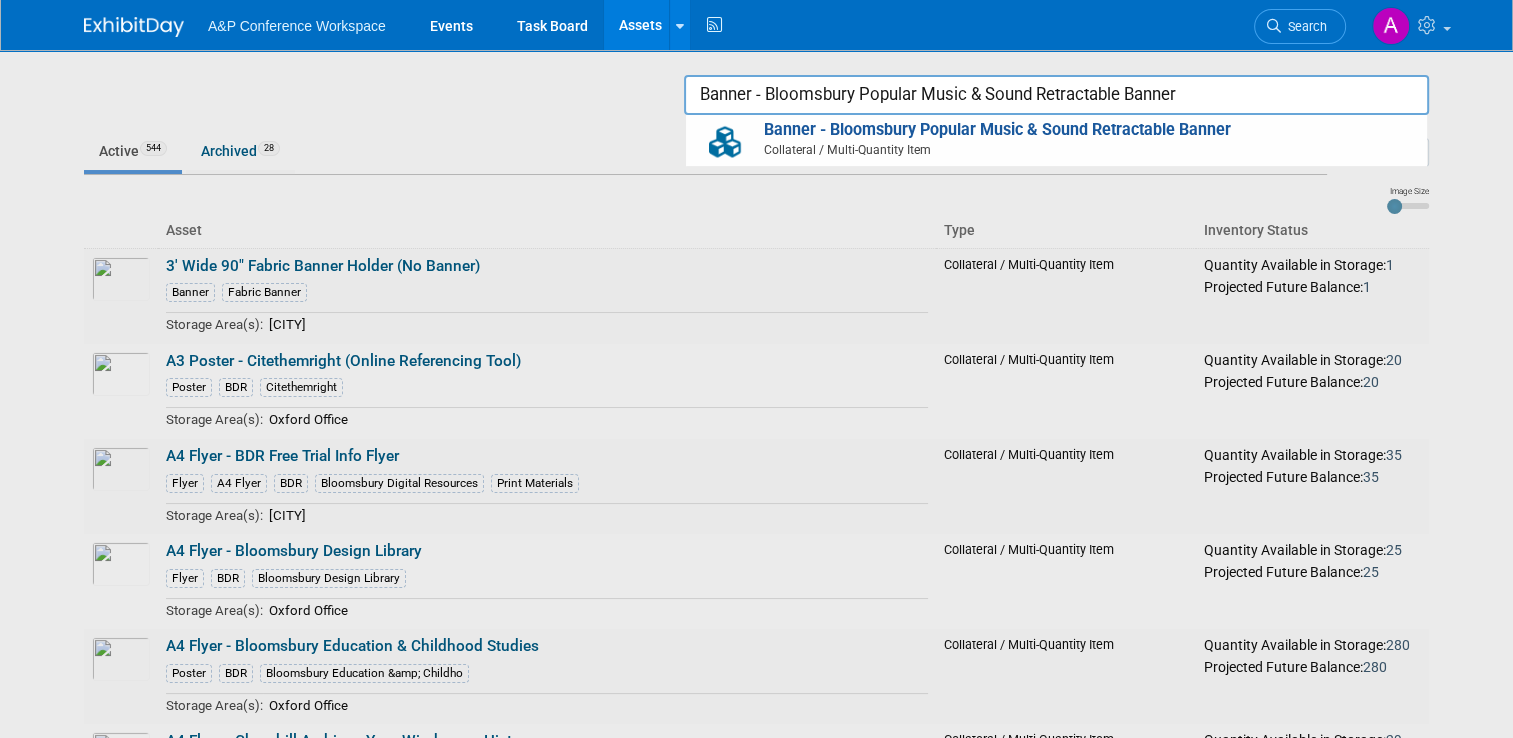 click on "Banner - Bloomsbury Popular Music & Sound Retractable Banner" at bounding box center [1056, 95] 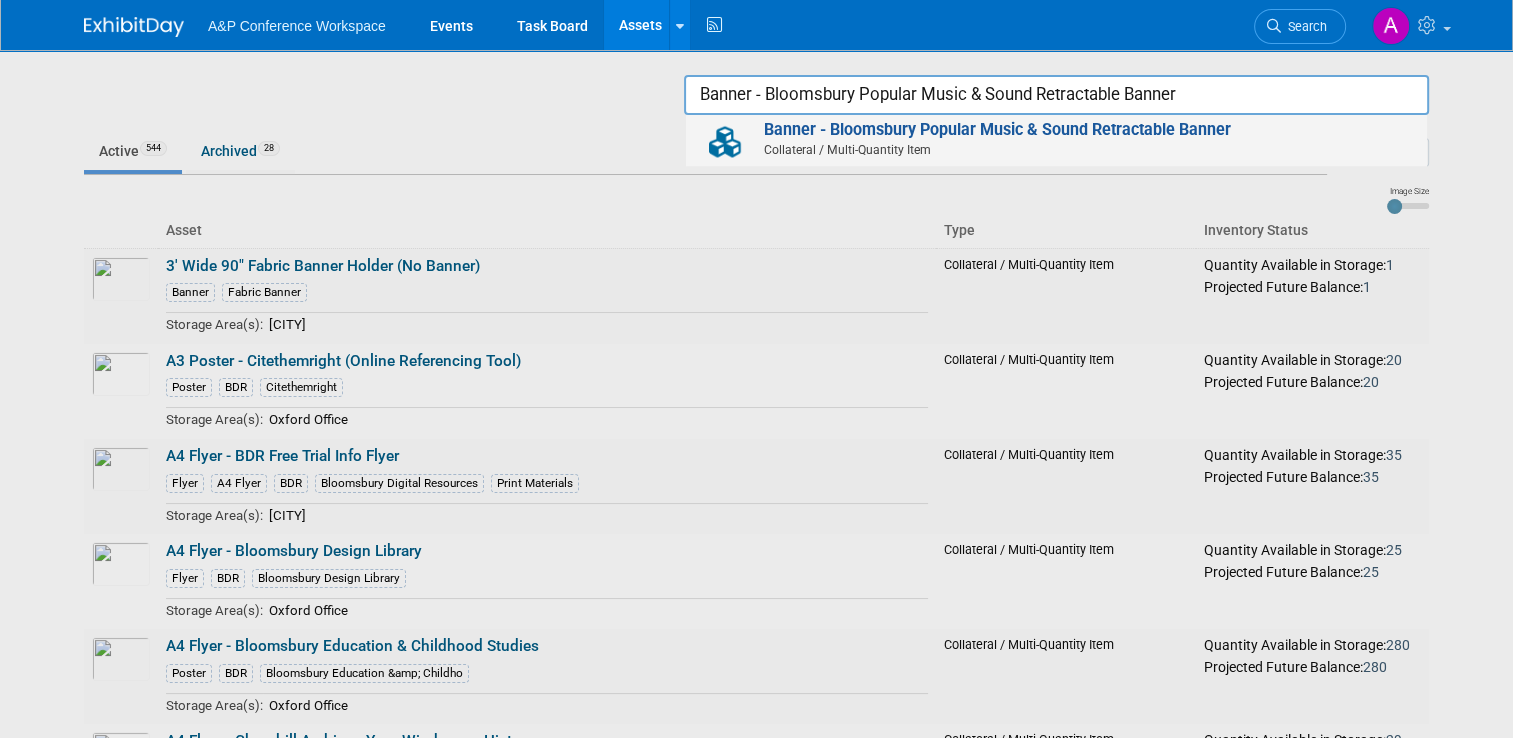 type on "Banner - Bloomsbury Popular Music & Sound Retractable Banner" 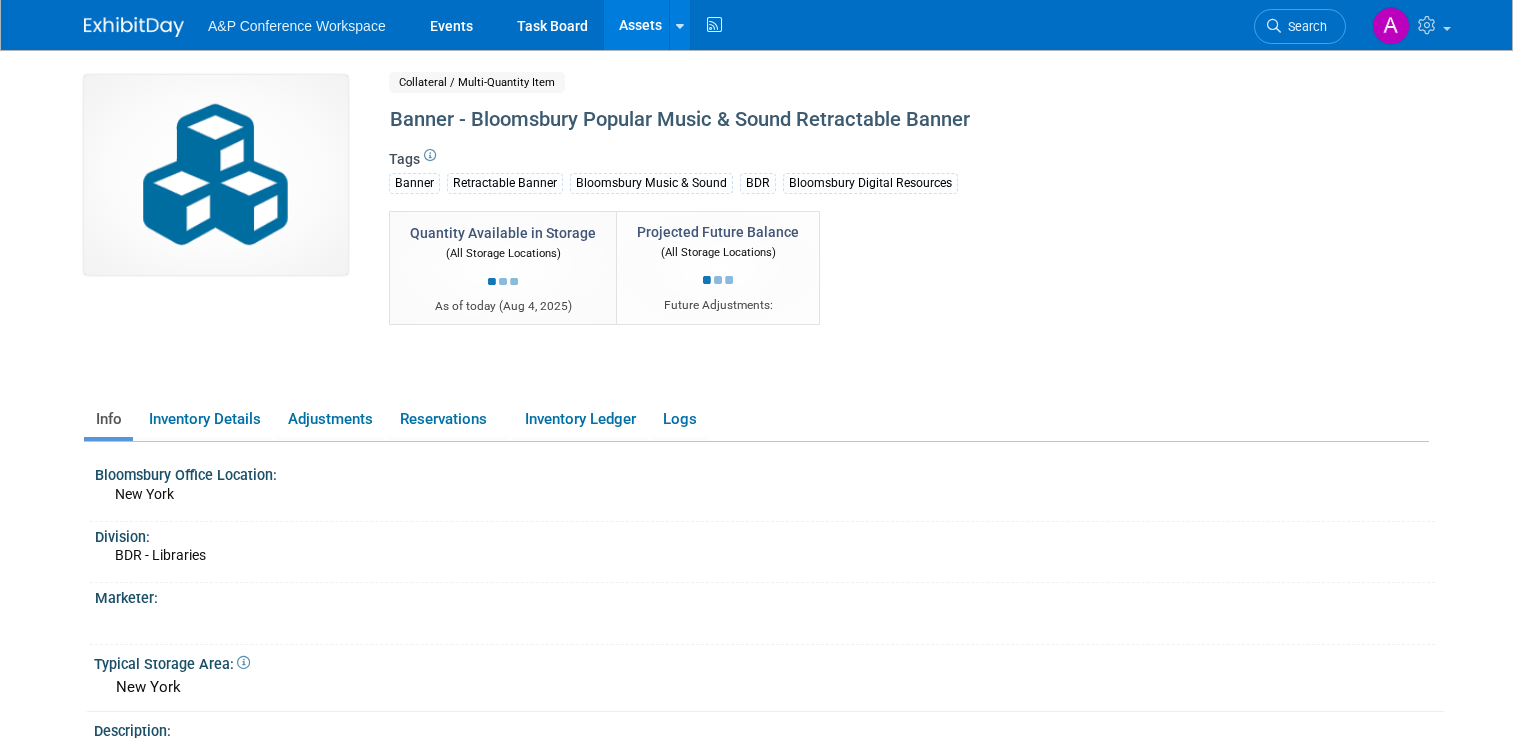 scroll, scrollTop: 0, scrollLeft: 0, axis: both 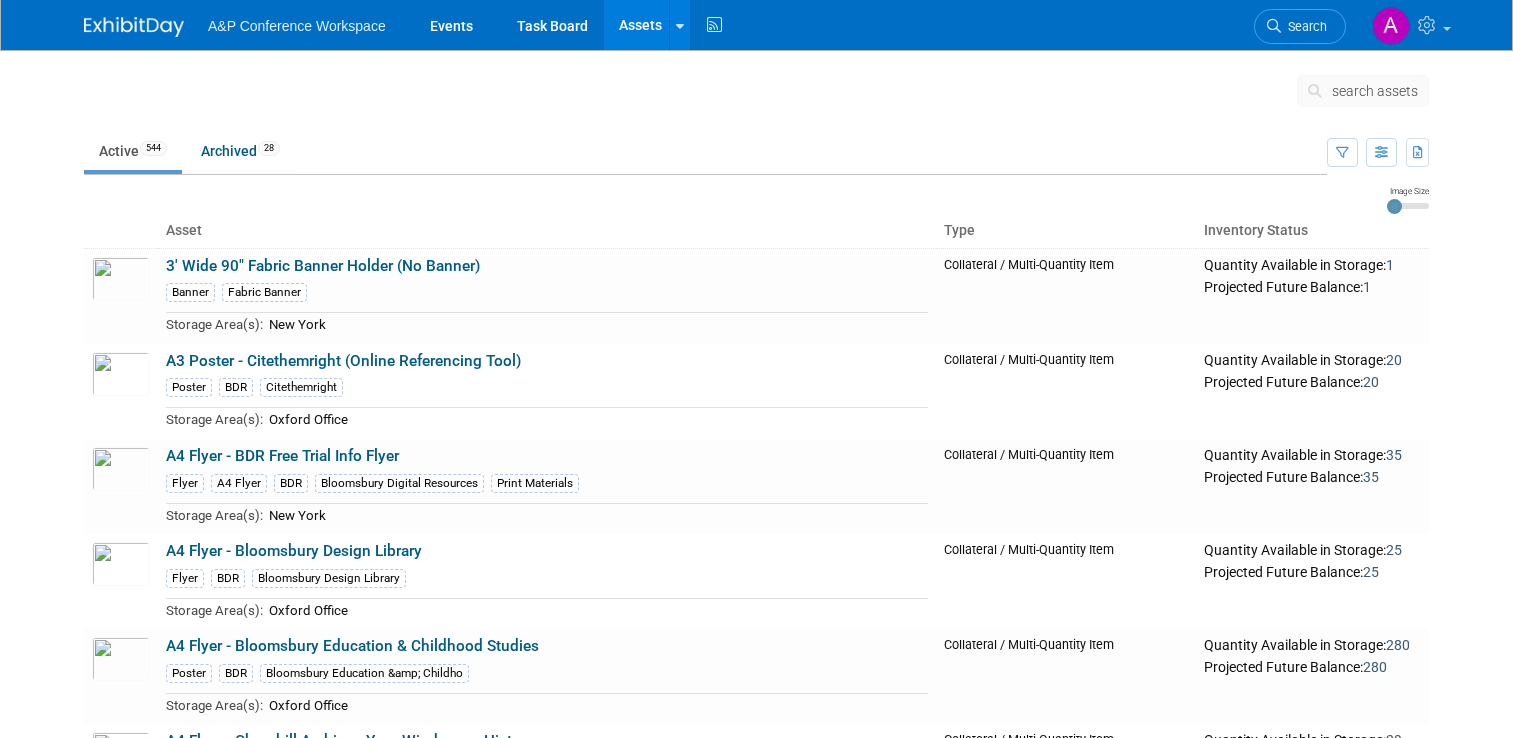 click at bounding box center (1318, 91) 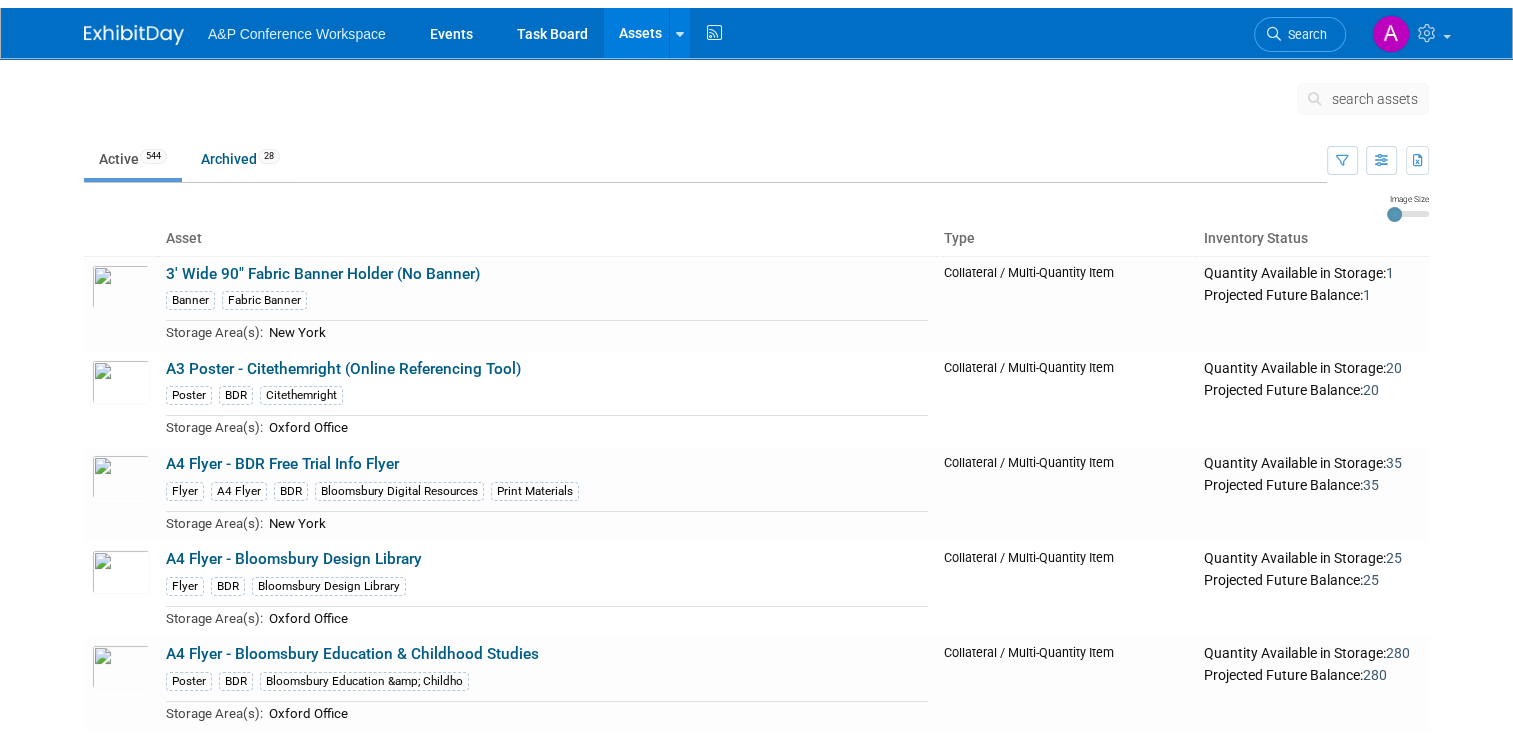 scroll, scrollTop: 0, scrollLeft: 0, axis: both 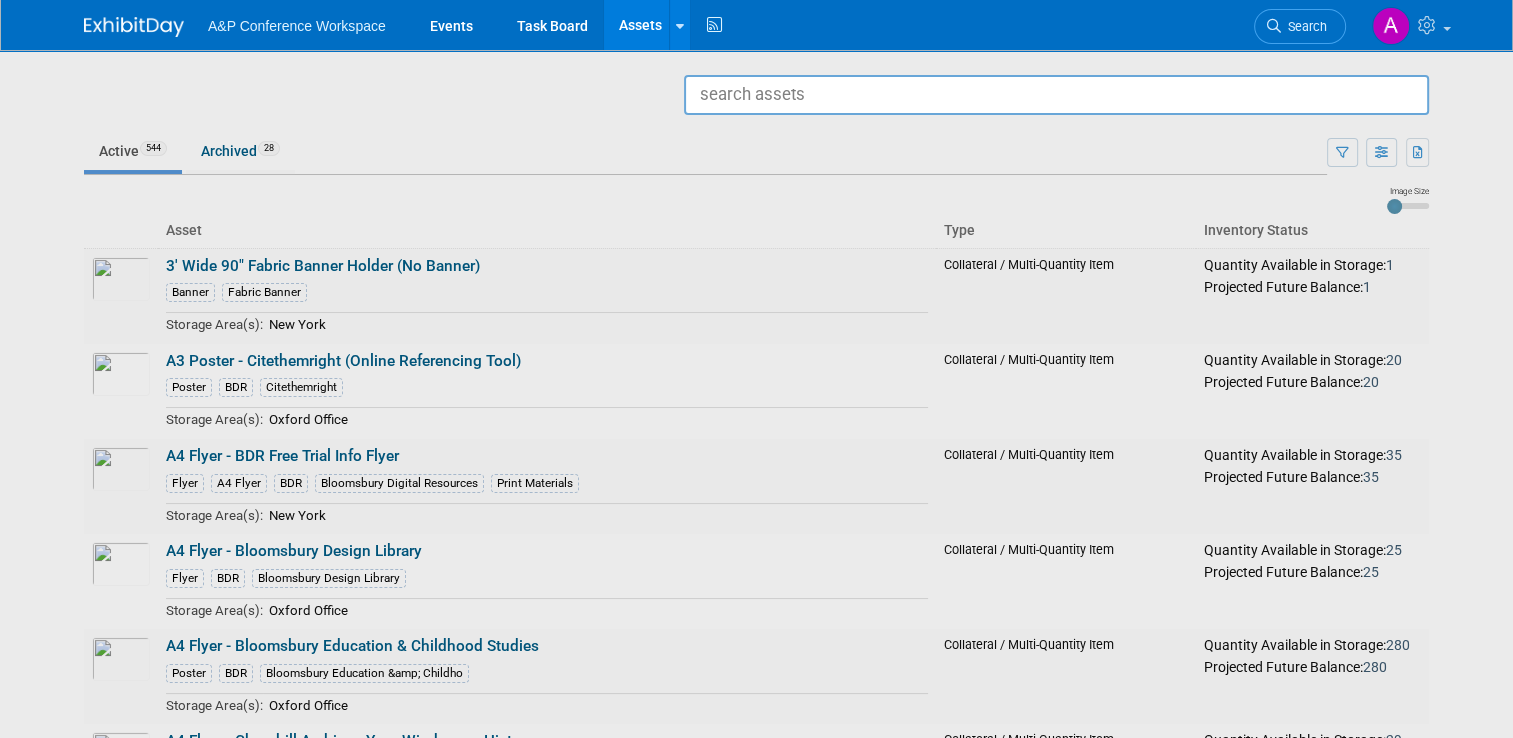 paste on "Banner - Bloomsbury Popular Music Fabric Banner" 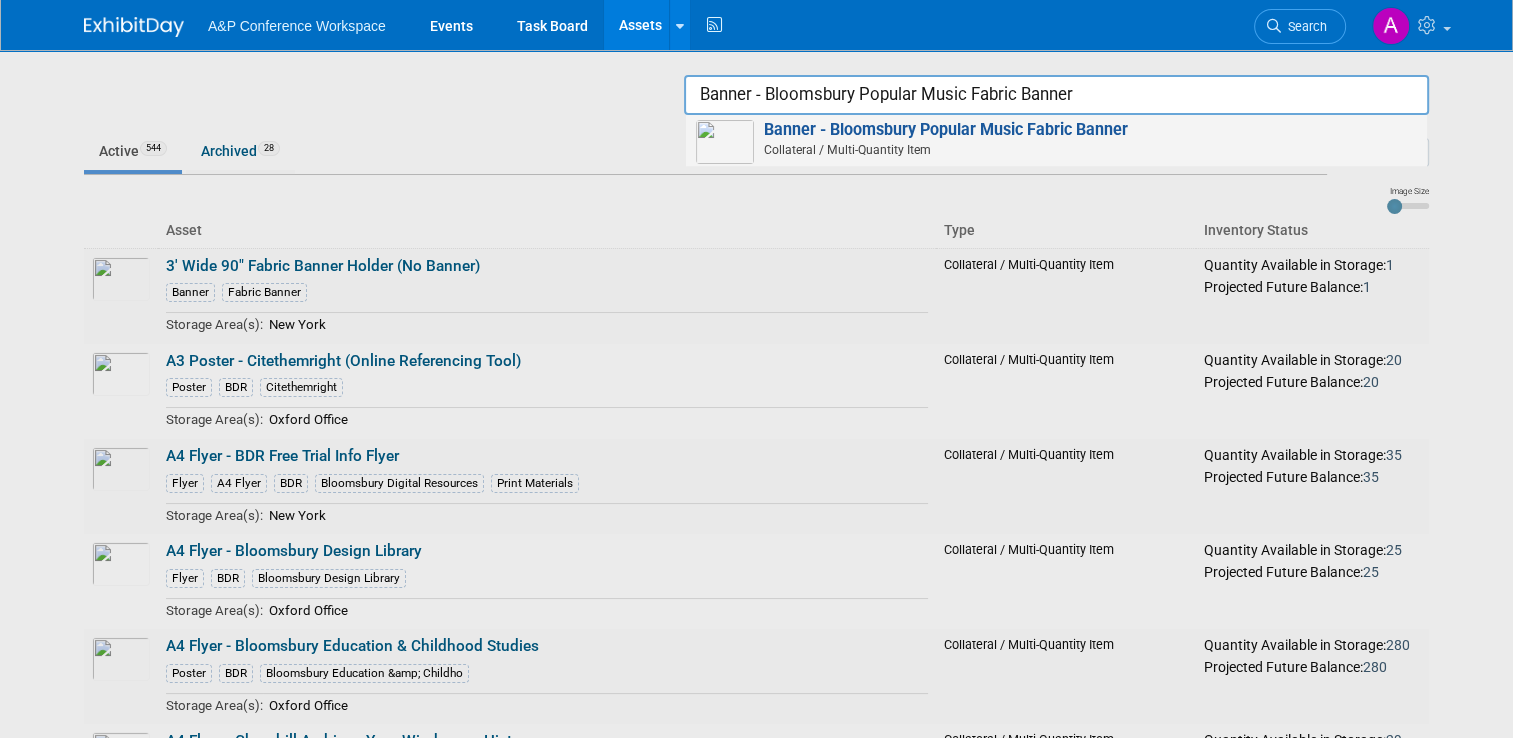 type on "Banner - Bloomsbury Popular Music Fabric Banner" 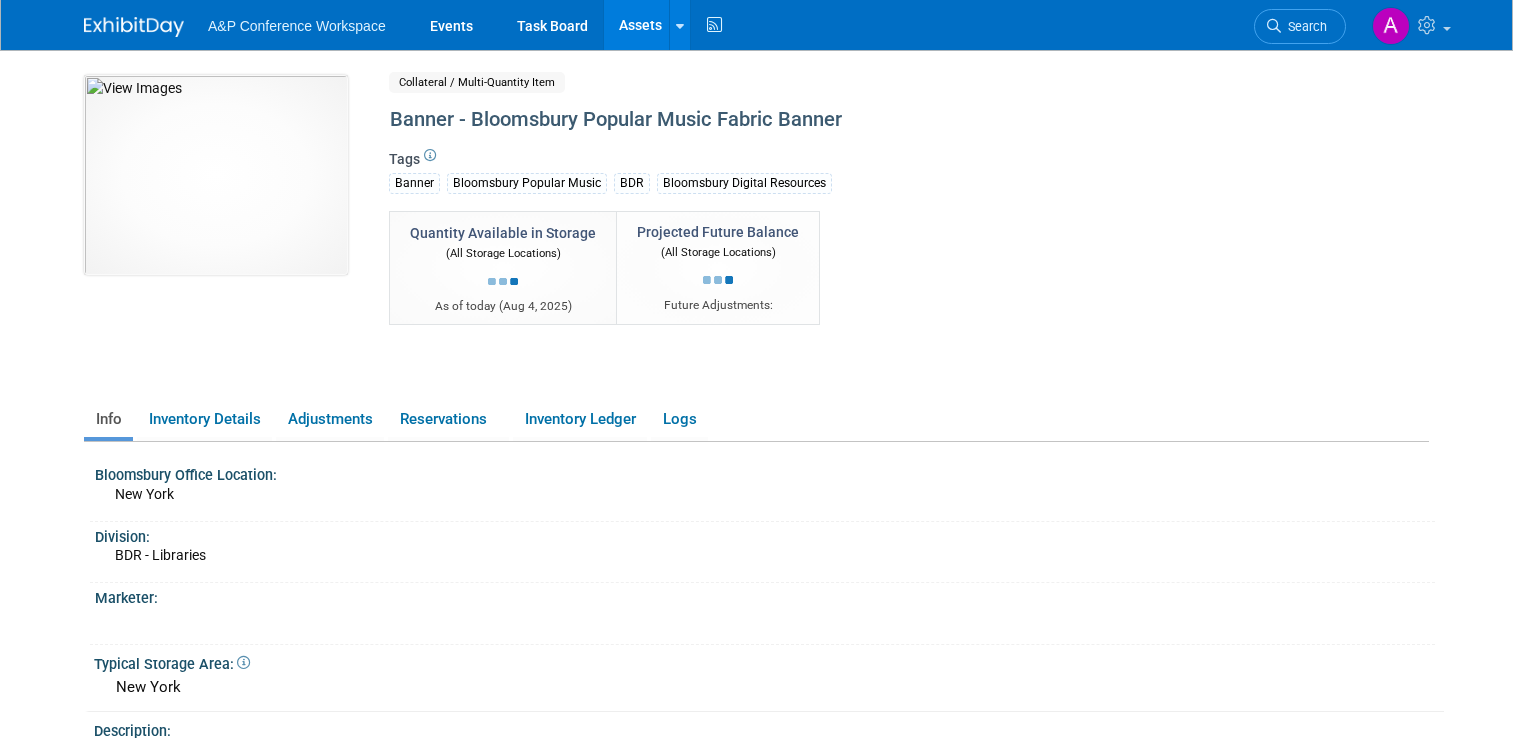 scroll, scrollTop: 0, scrollLeft: 0, axis: both 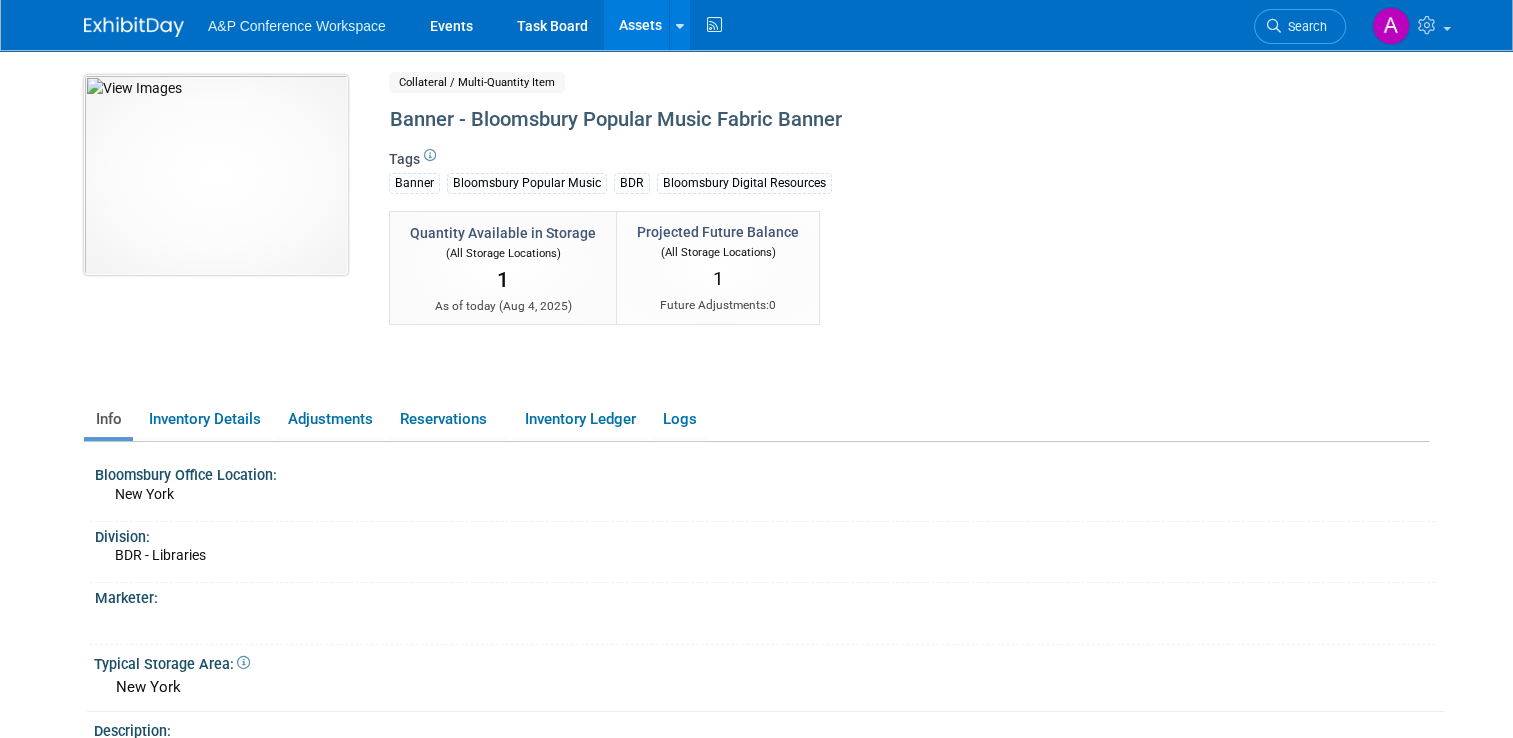 click at bounding box center [216, 175] 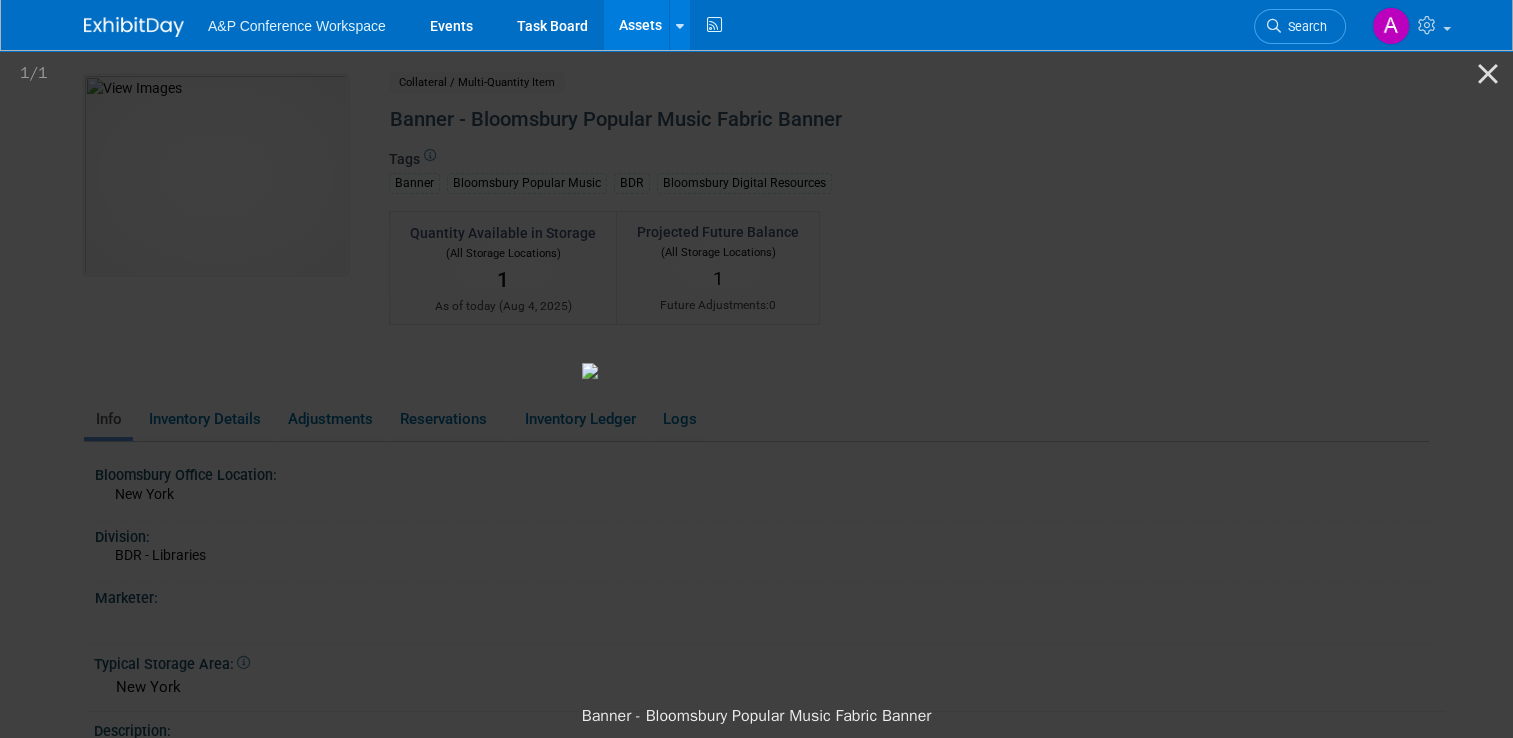 click at bounding box center [756, 371] 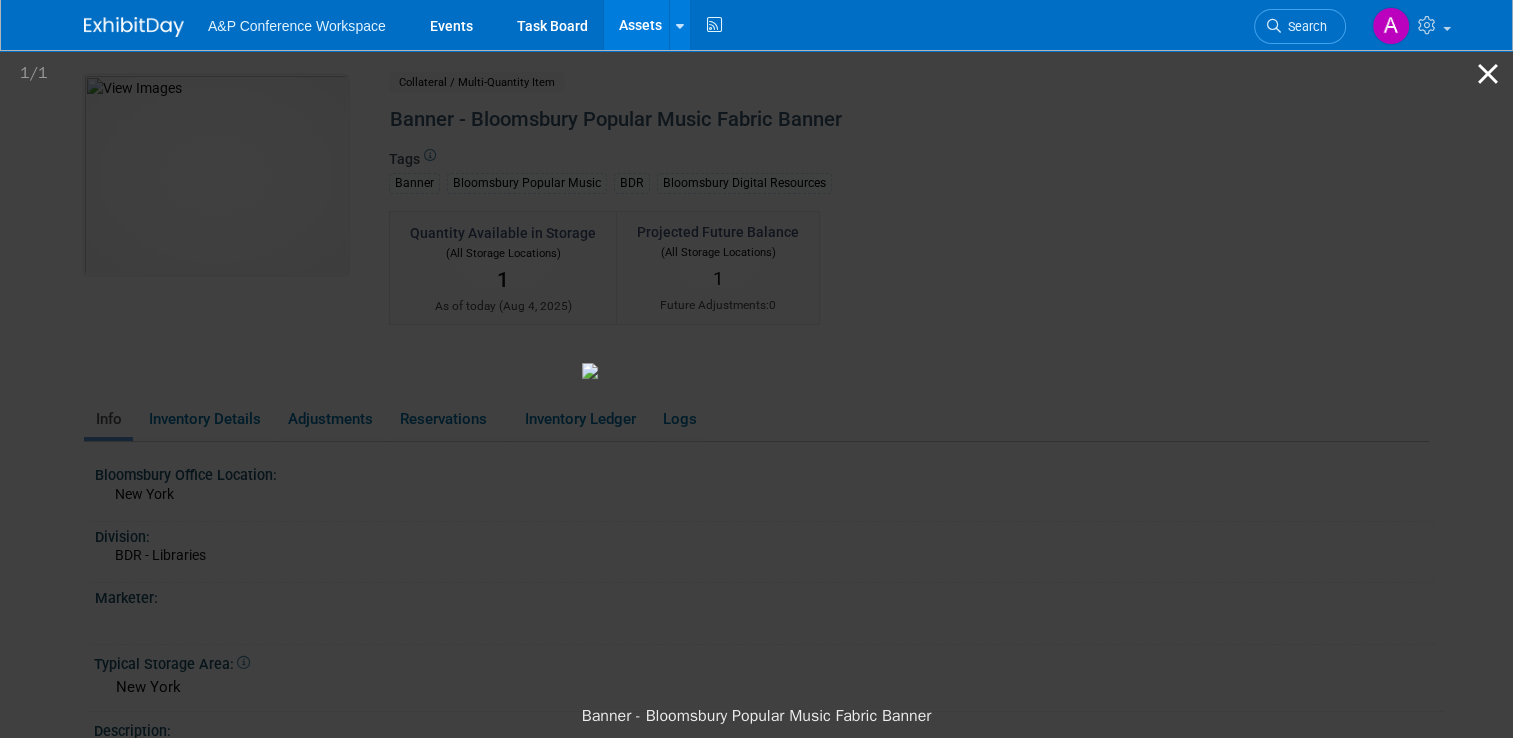 click at bounding box center [1488, 73] 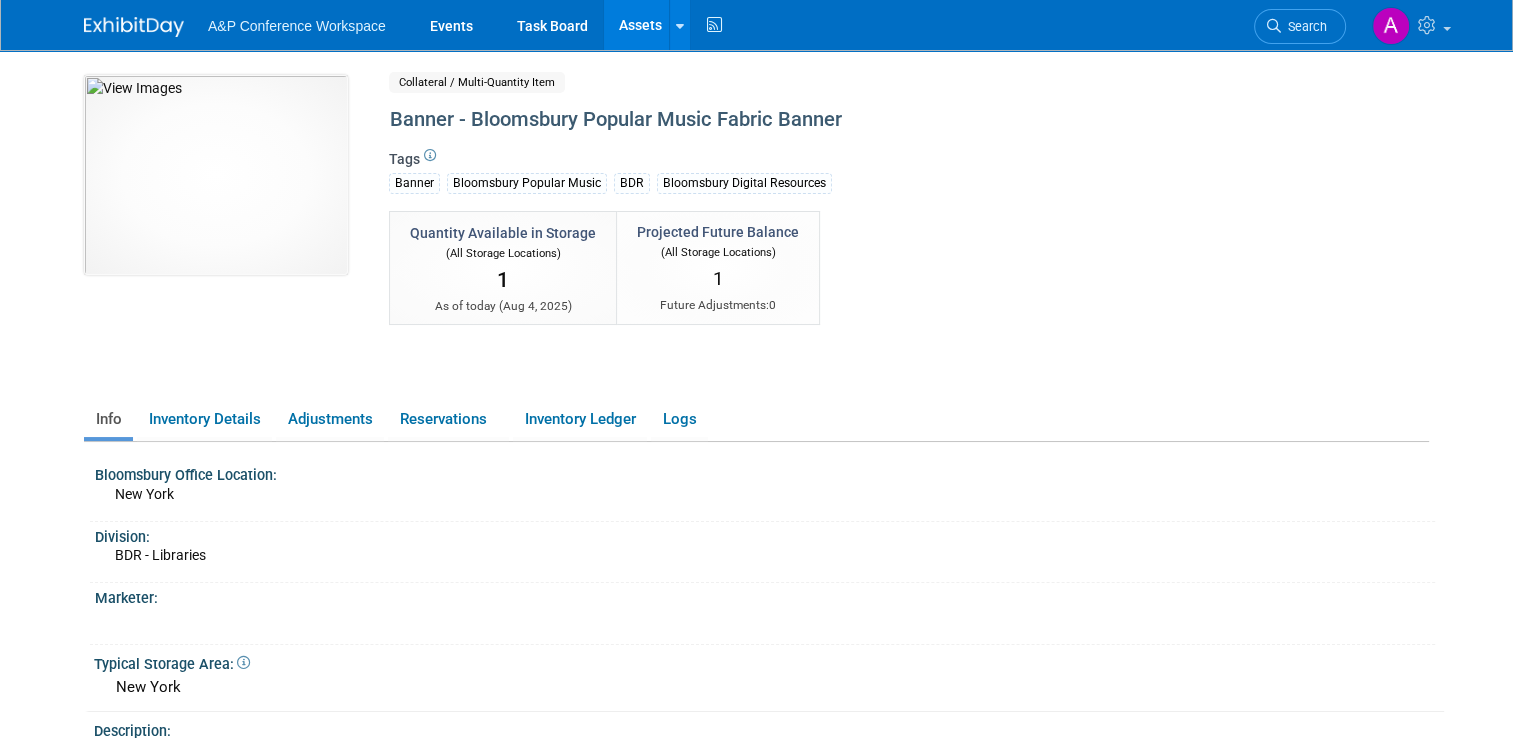 click on "Collateral / Multi-Quantity Item
Shared" at bounding box center (832, 83) 